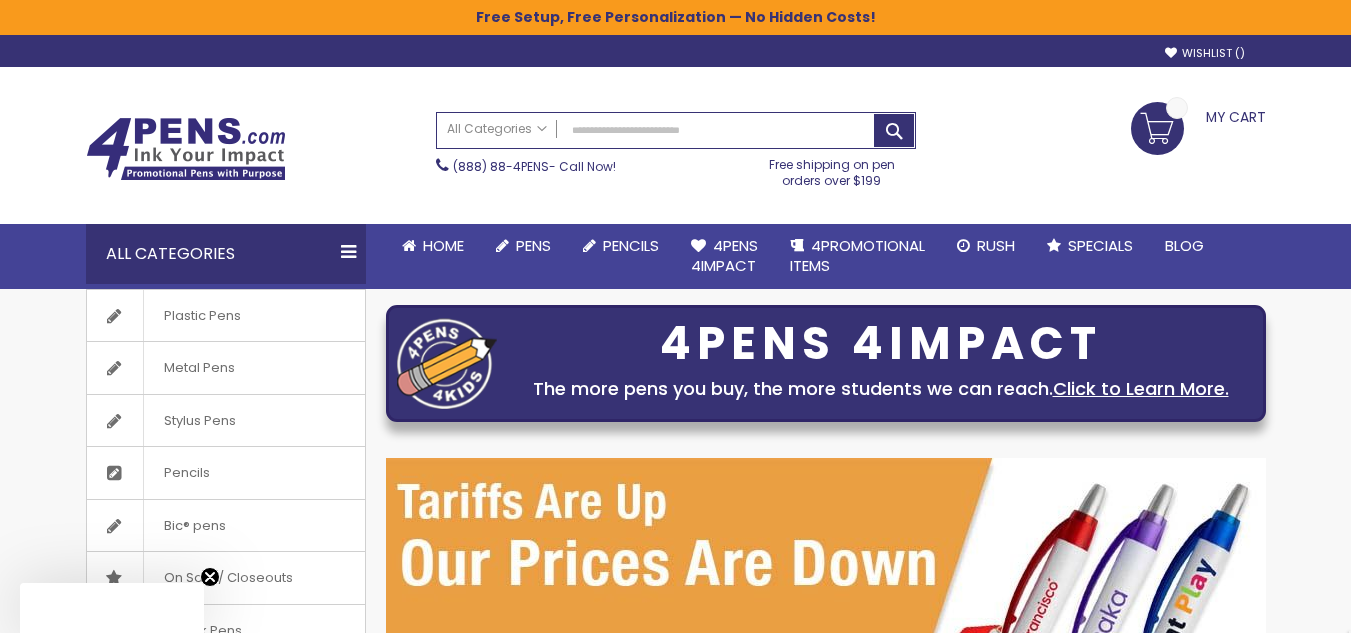 scroll, scrollTop: 77, scrollLeft: 0, axis: vertical 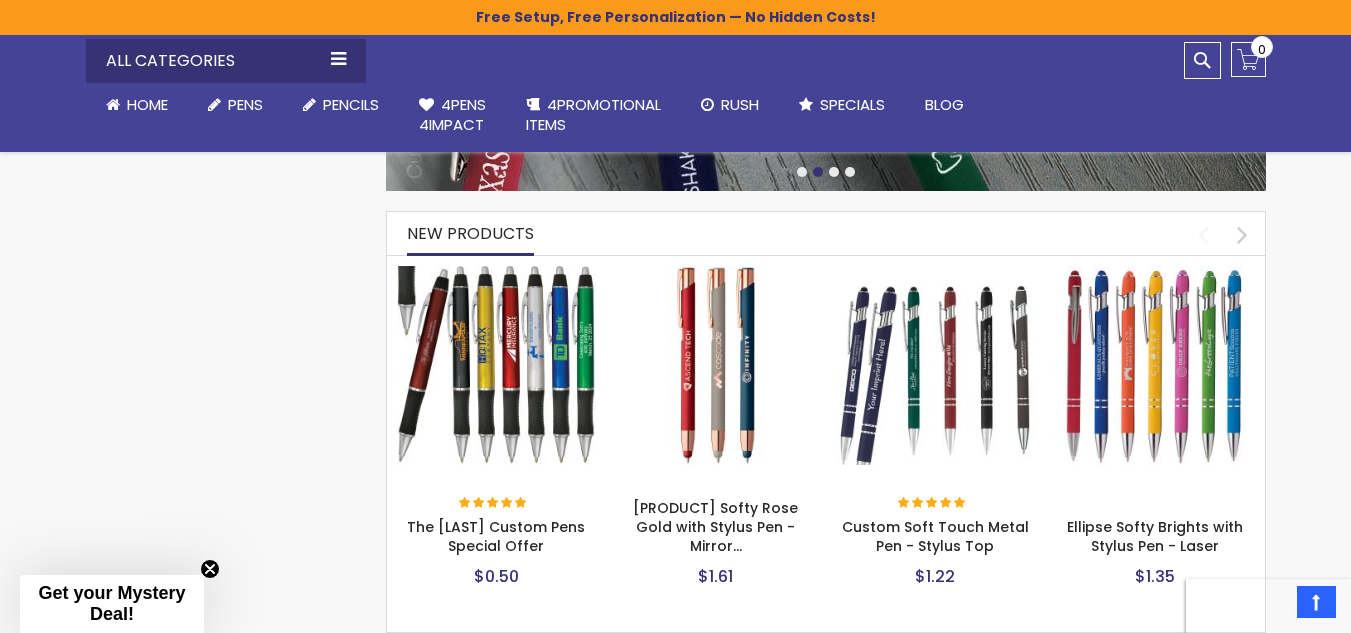 click at bounding box center [1155, 366] 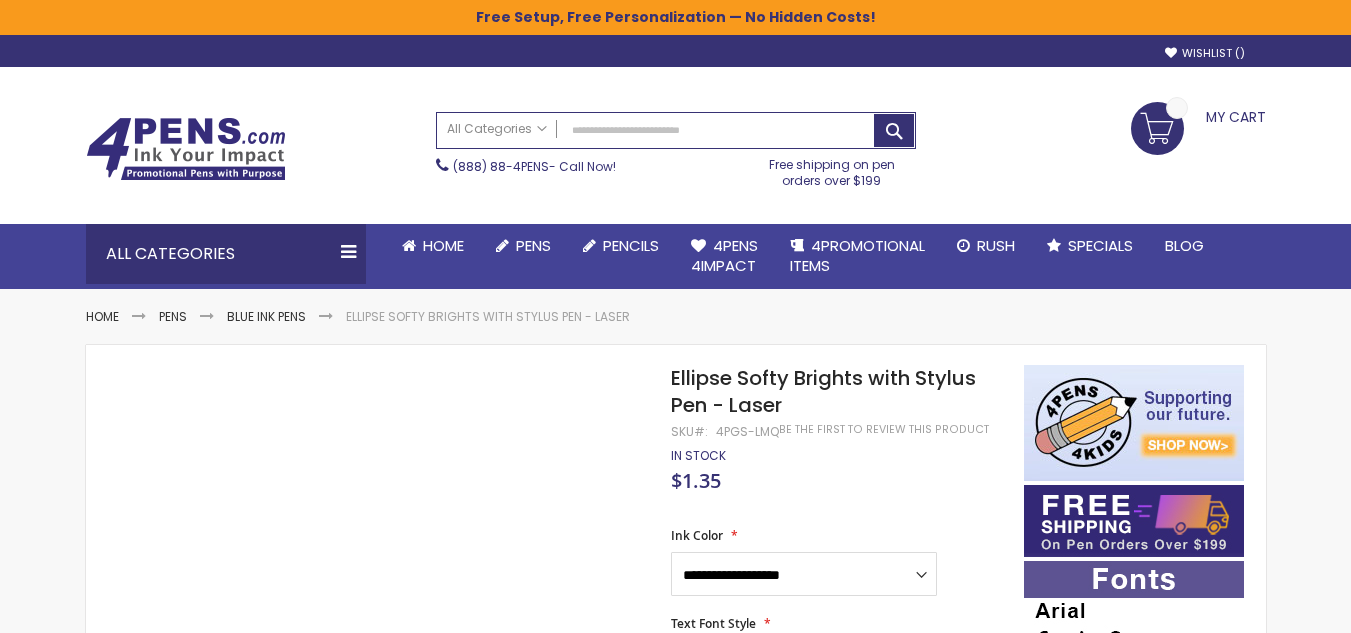 scroll, scrollTop: 0, scrollLeft: 0, axis: both 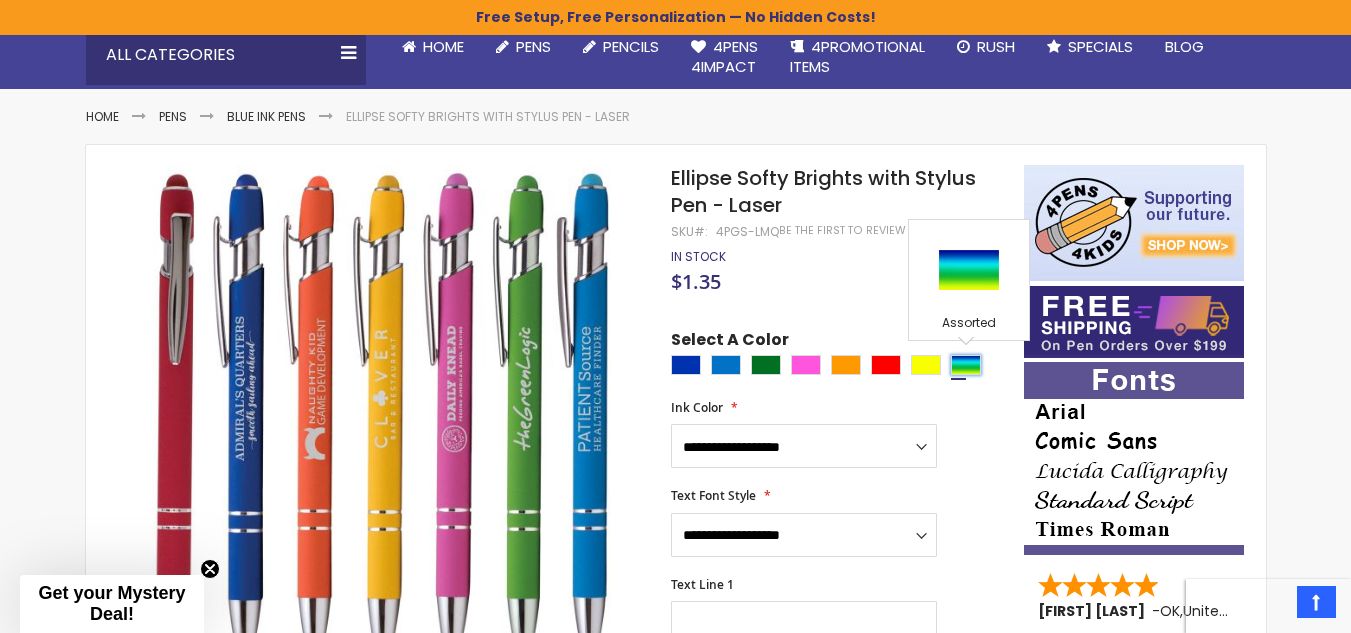 click at bounding box center [966, 365] 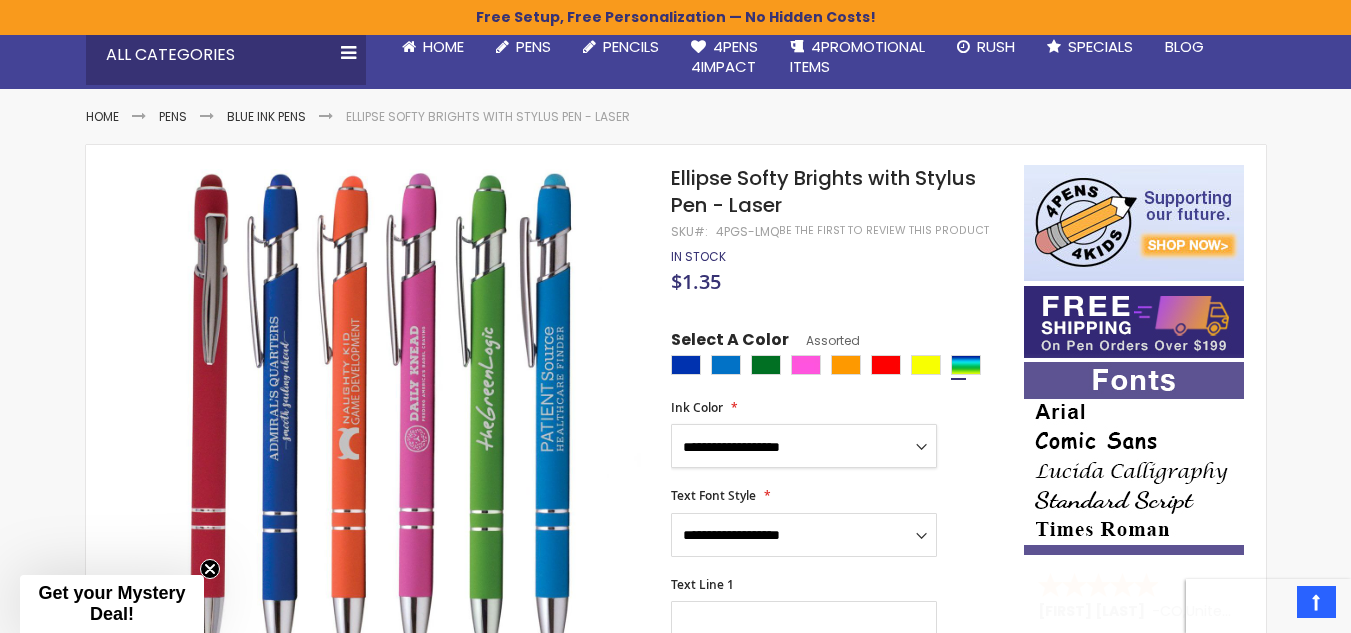 click on "**********" at bounding box center [804, 446] 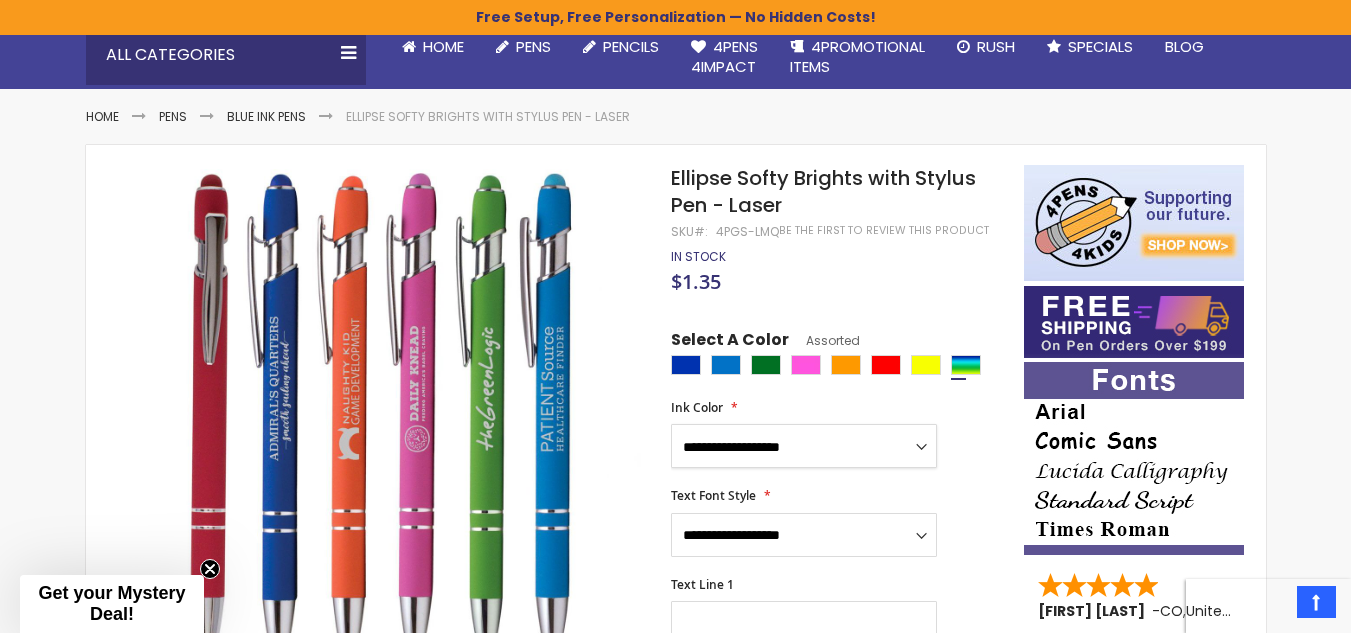 select on "****" 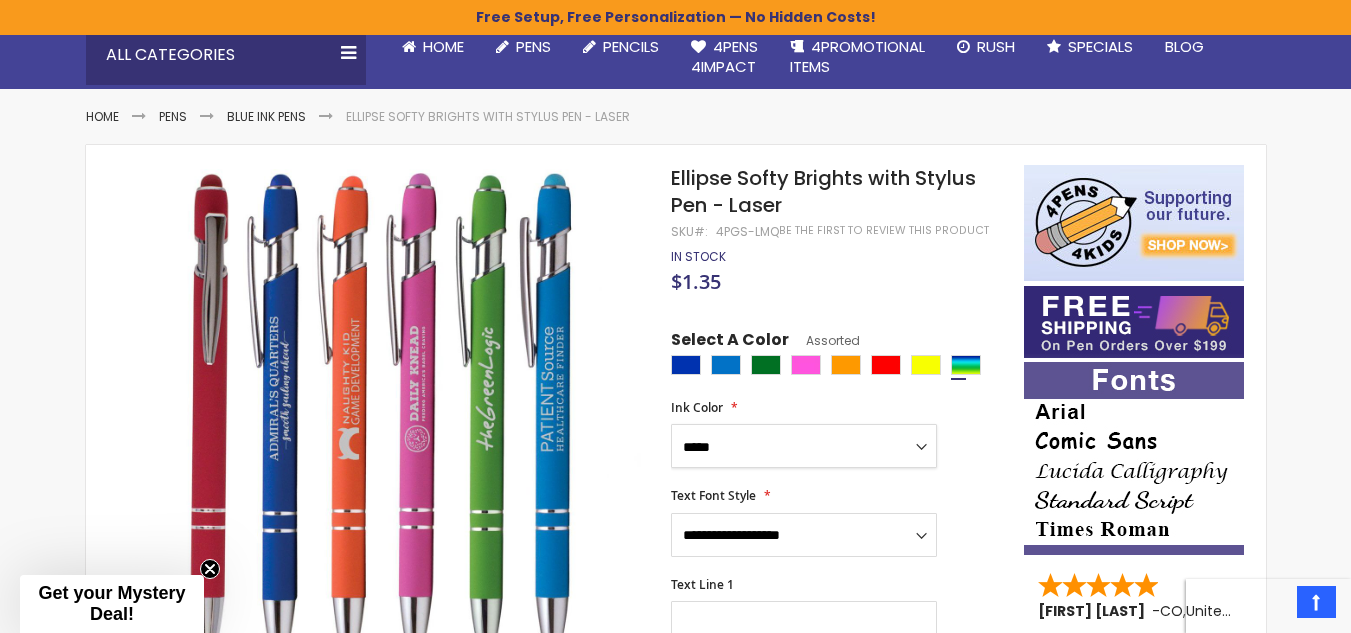 click on "**********" at bounding box center (804, 446) 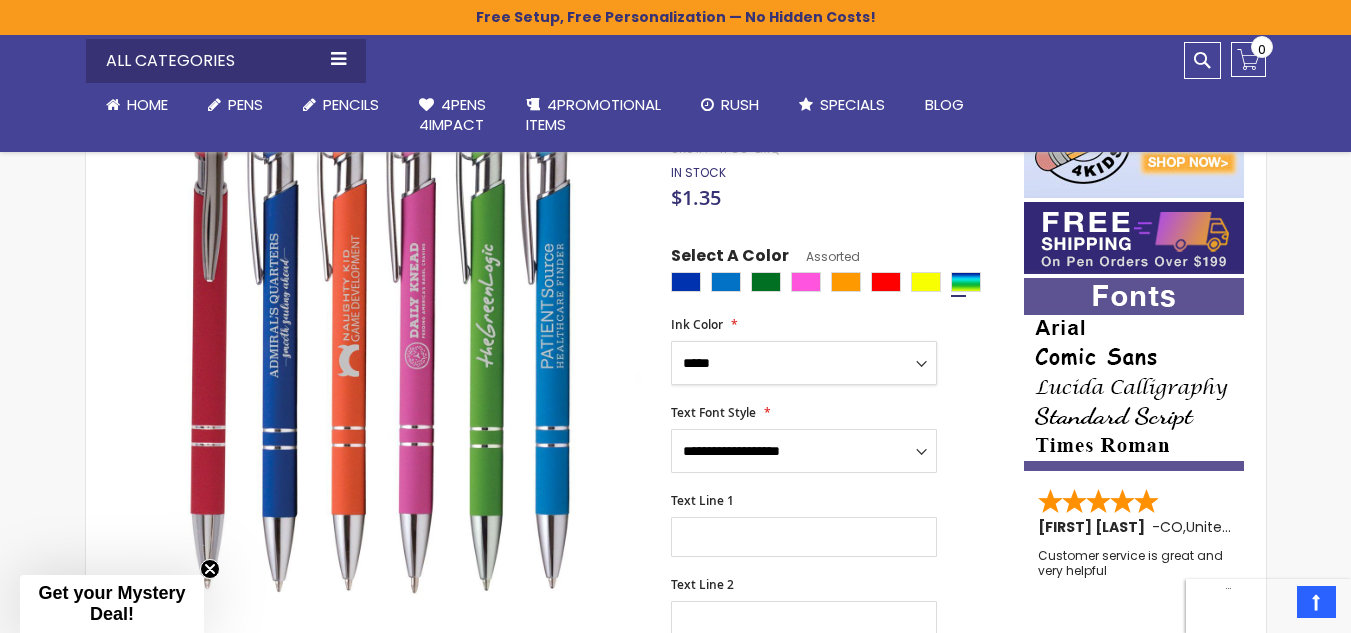 scroll, scrollTop: 400, scrollLeft: 0, axis: vertical 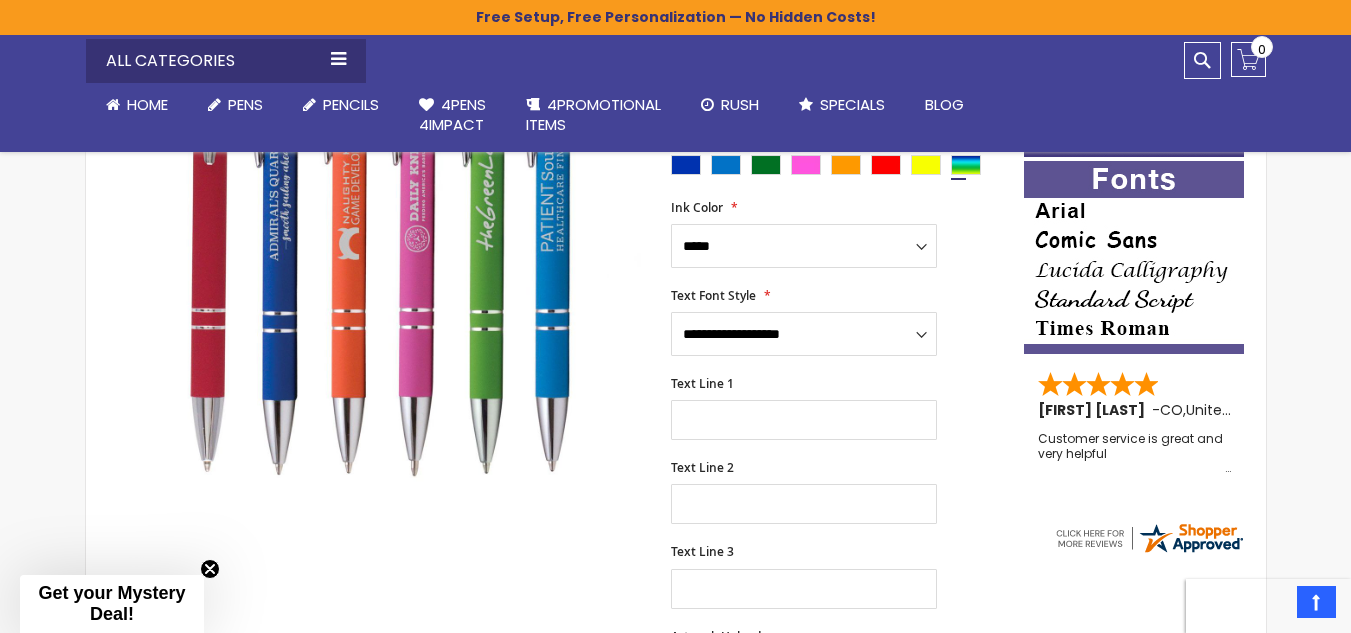 click on "**********" at bounding box center (837, 495) 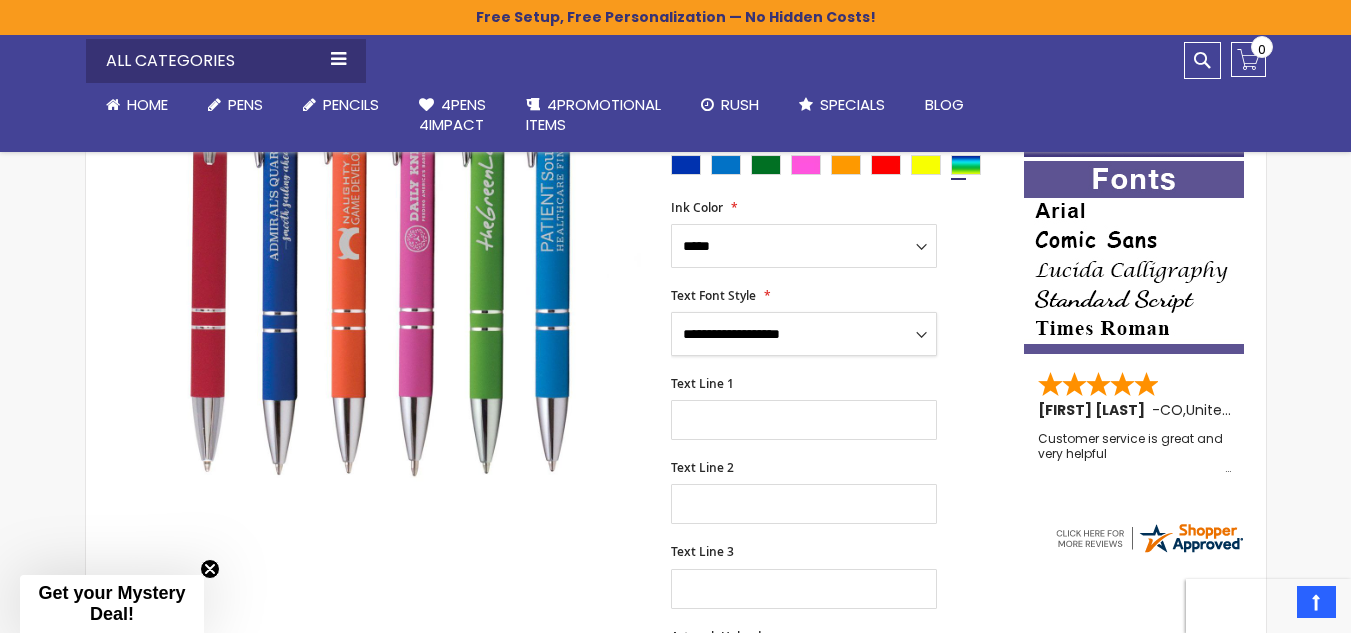 click on "**********" at bounding box center [804, 334] 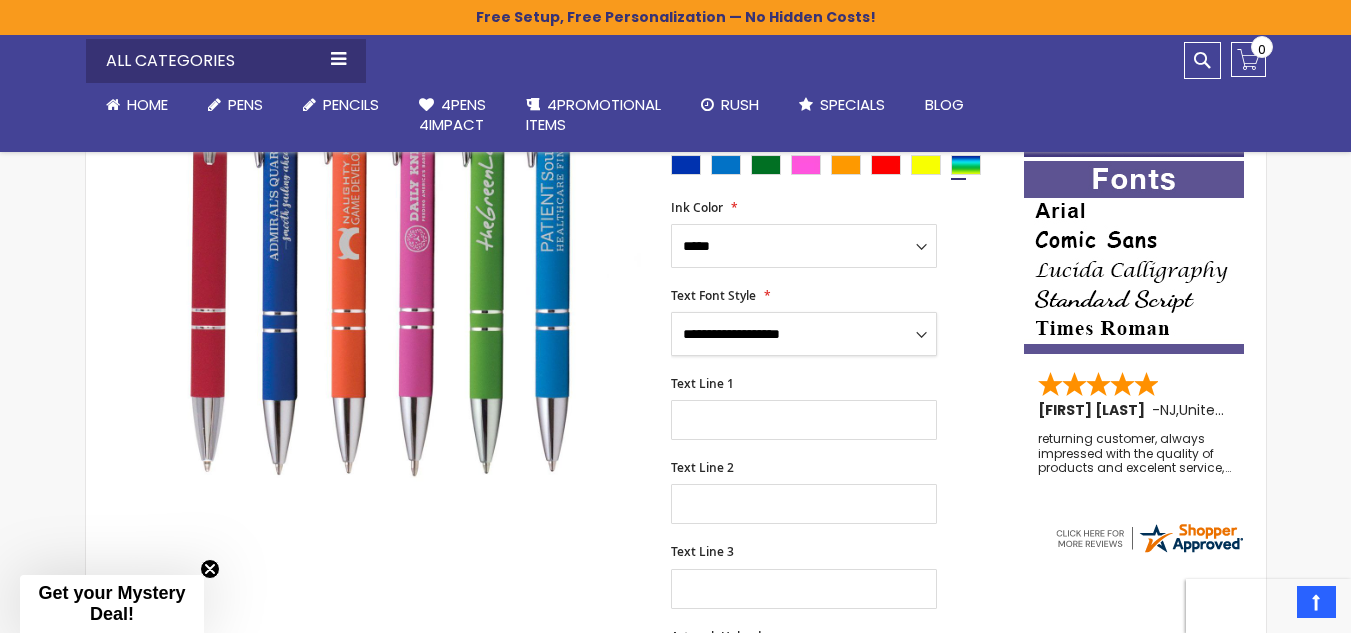 select on "****" 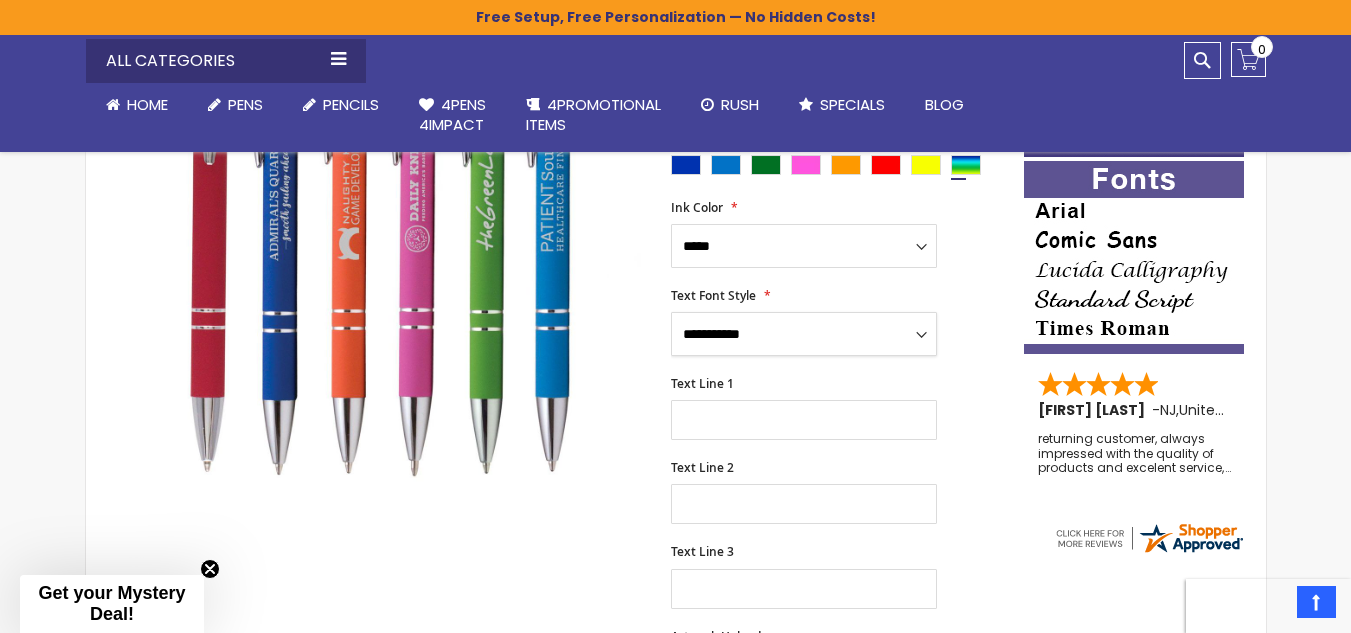 click on "**********" at bounding box center [804, 334] 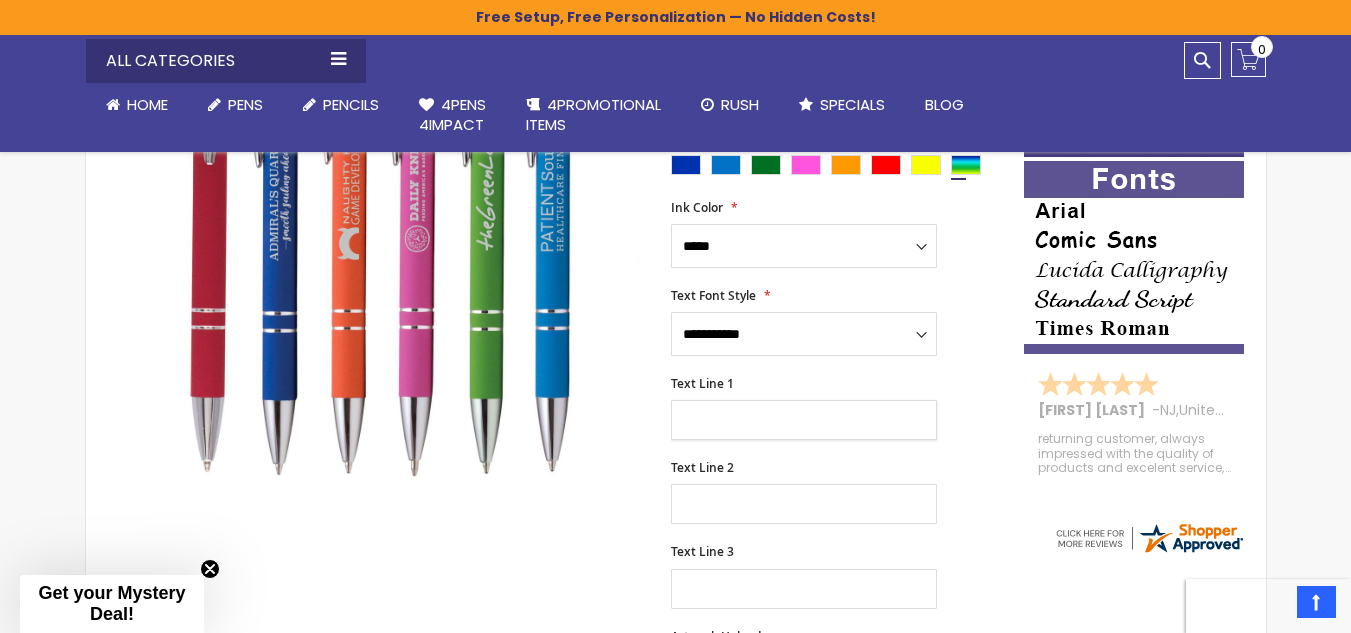 click on "Text Line 1" at bounding box center [804, 420] 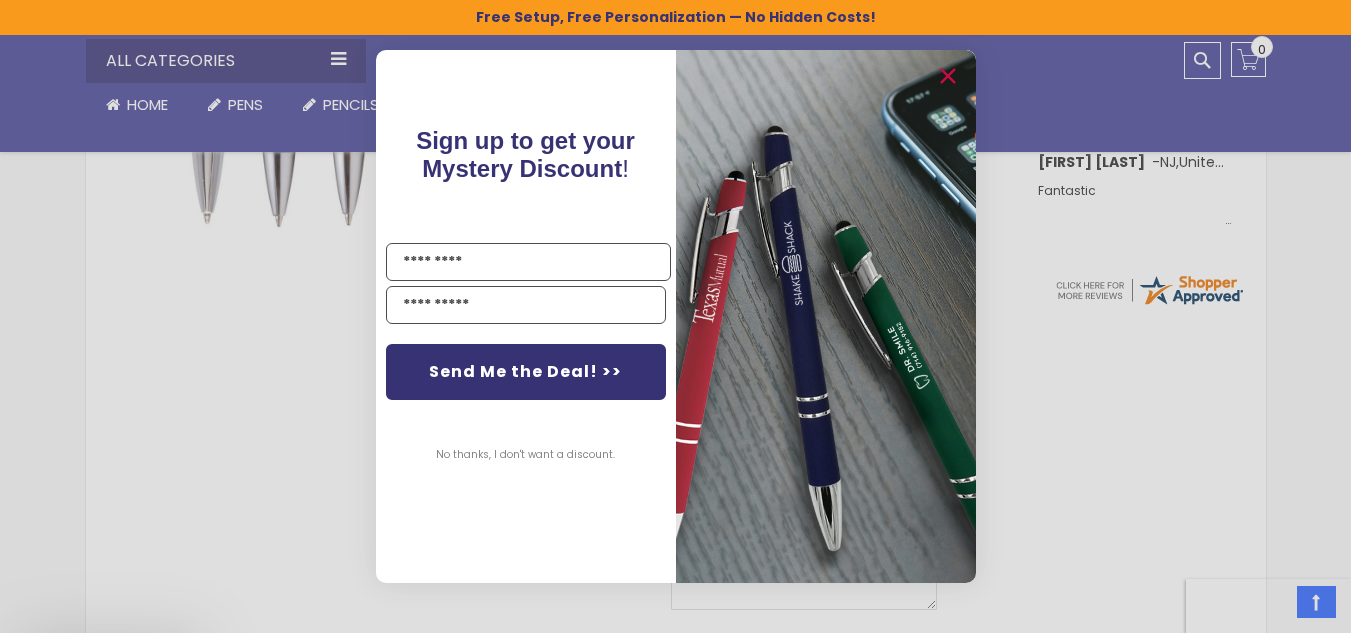 scroll, scrollTop: 700, scrollLeft: 0, axis: vertical 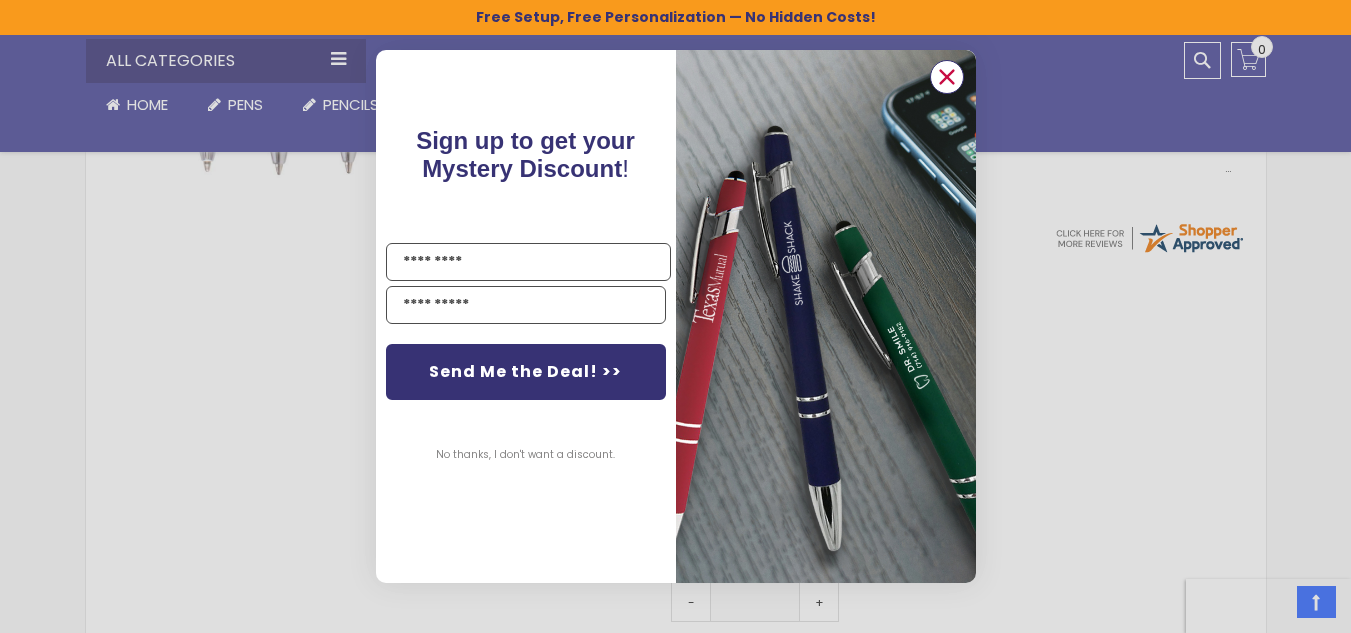 click 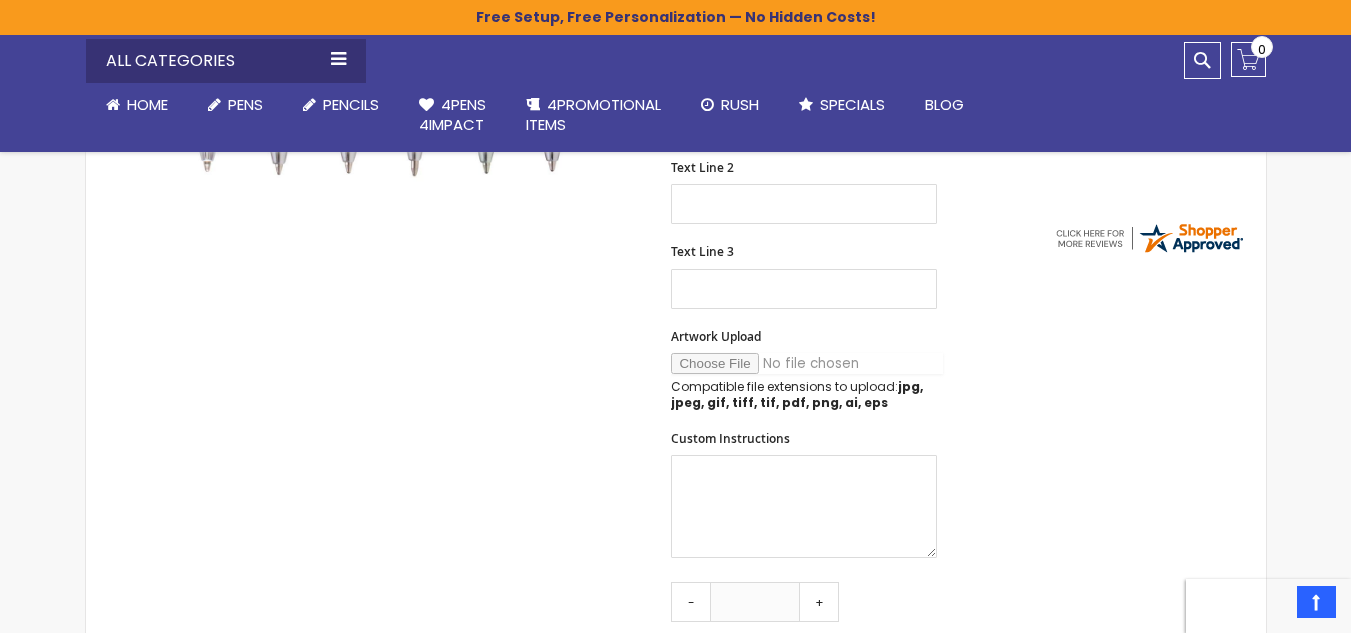 click on "Artwork Upload" at bounding box center (807, 363) 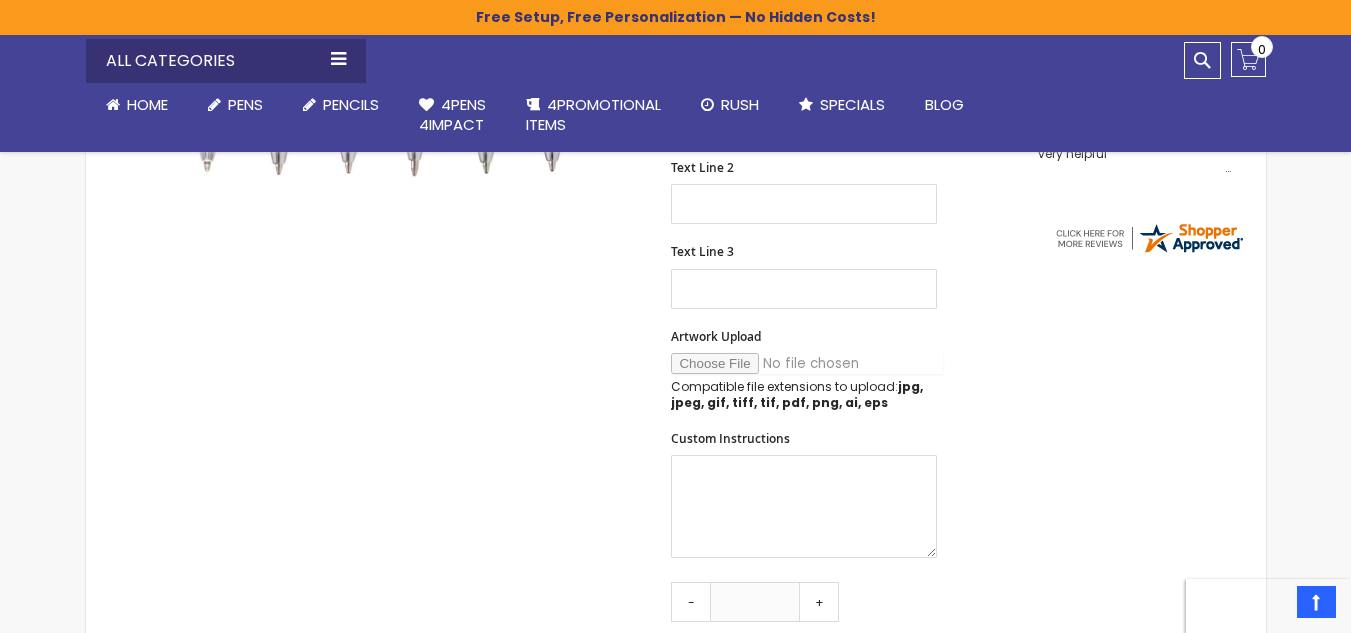 type on "**********" 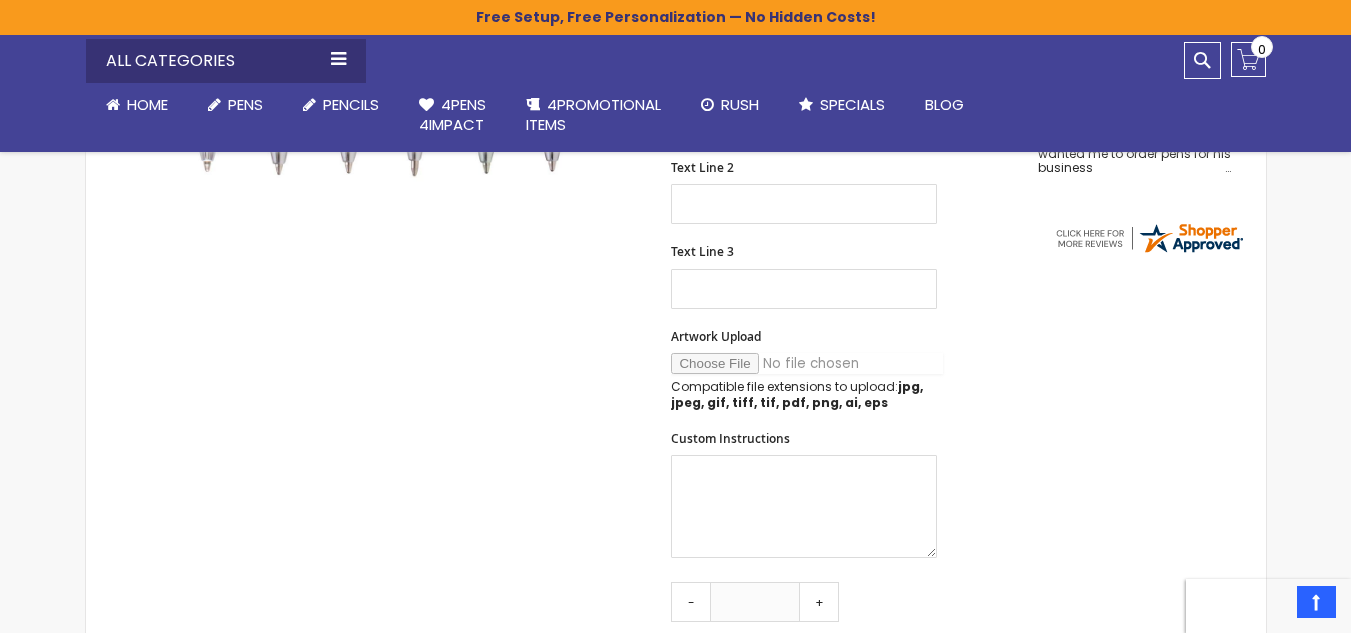 scroll, scrollTop: 900, scrollLeft: 0, axis: vertical 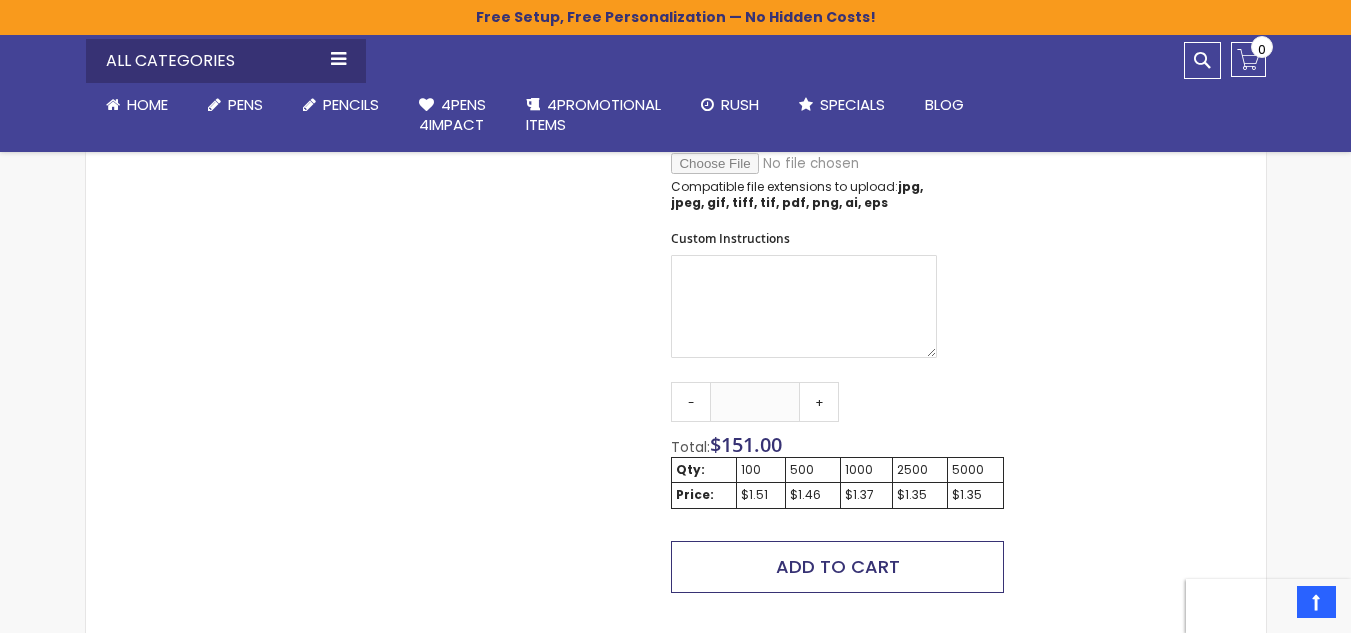 click on "Add to Cart" at bounding box center [838, 566] 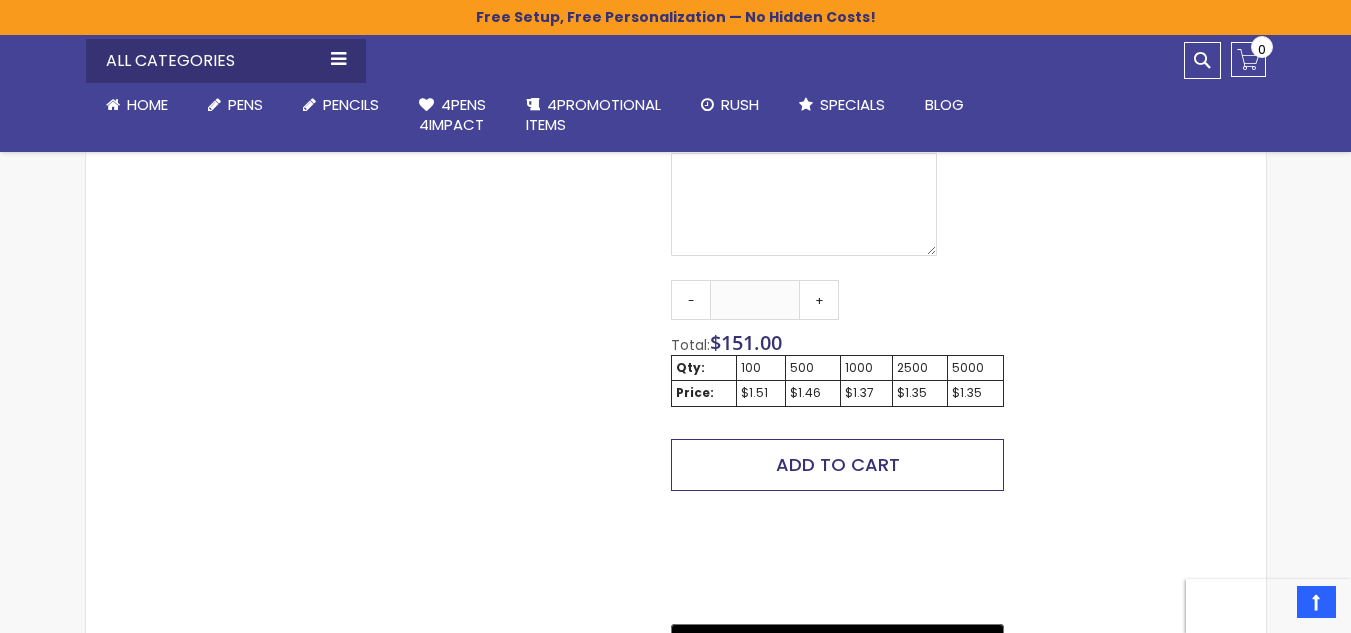scroll, scrollTop: 1008, scrollLeft: 0, axis: vertical 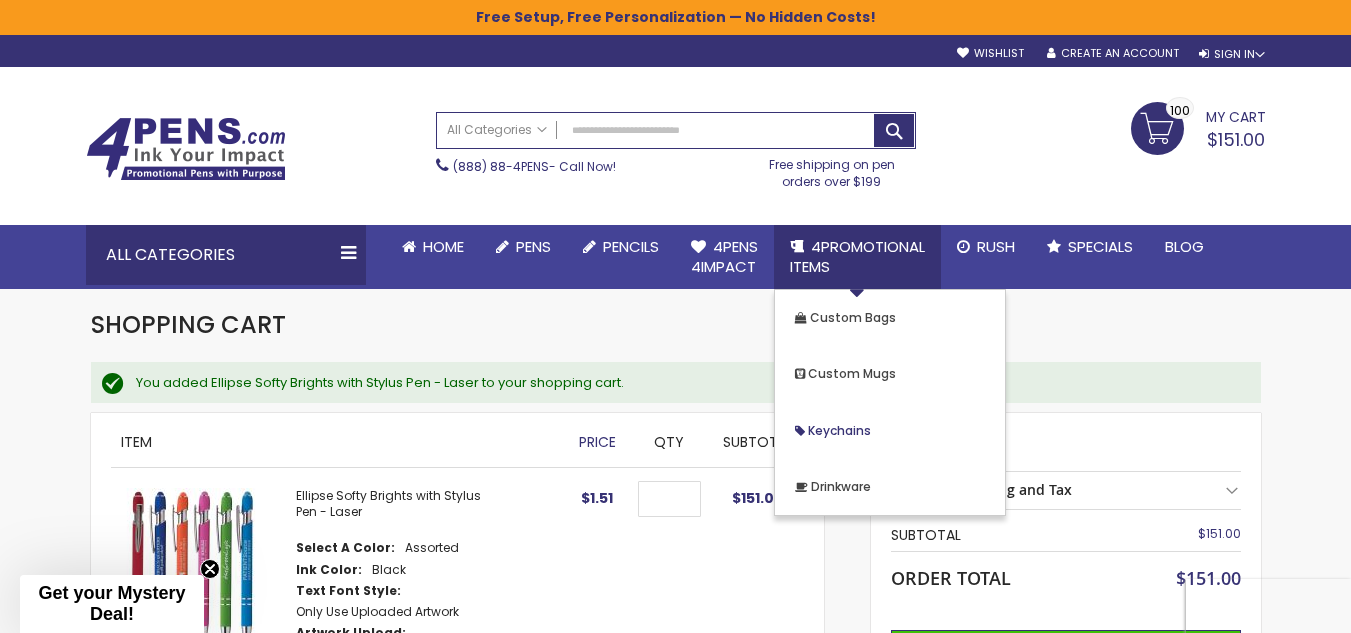 click on "Keychains" at bounding box center [839, 430] 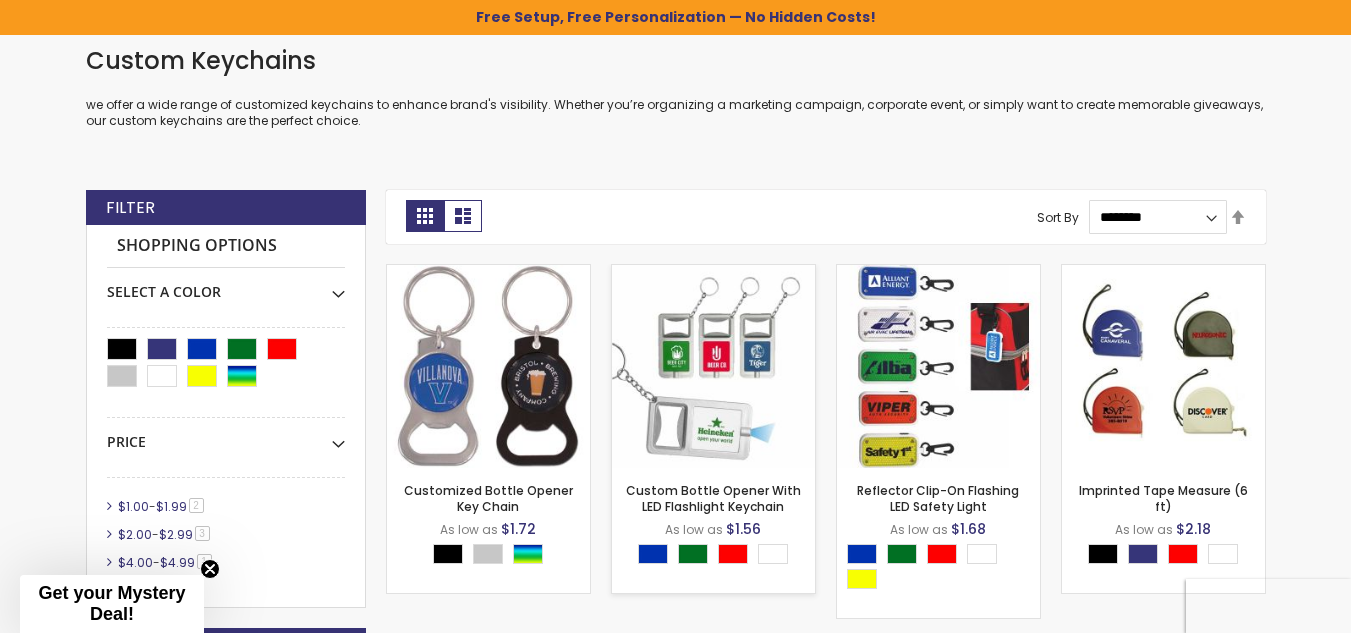 scroll, scrollTop: 335, scrollLeft: 0, axis: vertical 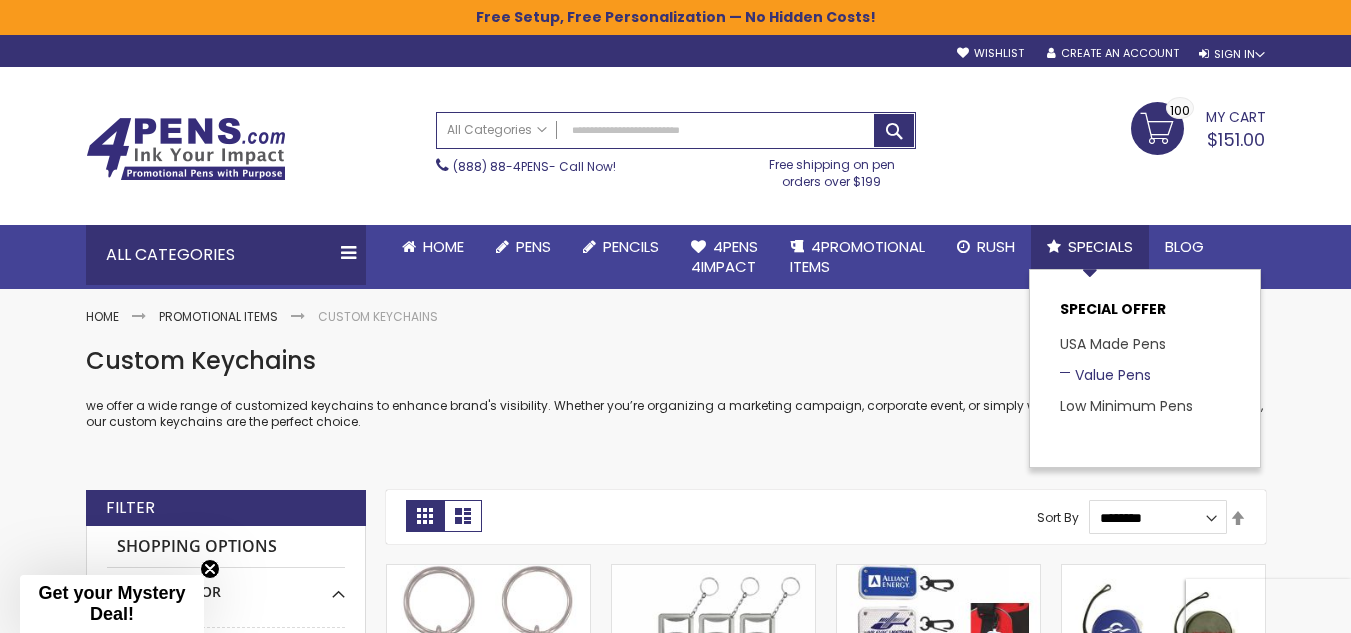 click on "Value Pens" at bounding box center (1105, 375) 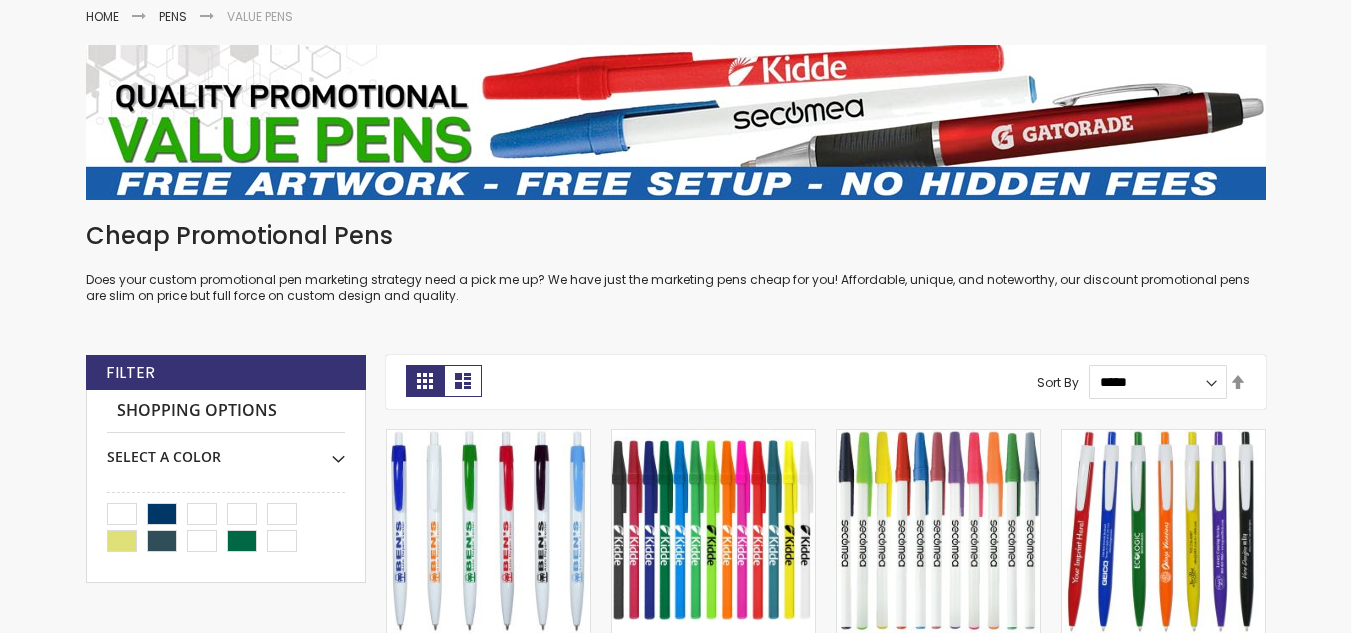 scroll, scrollTop: 500, scrollLeft: 0, axis: vertical 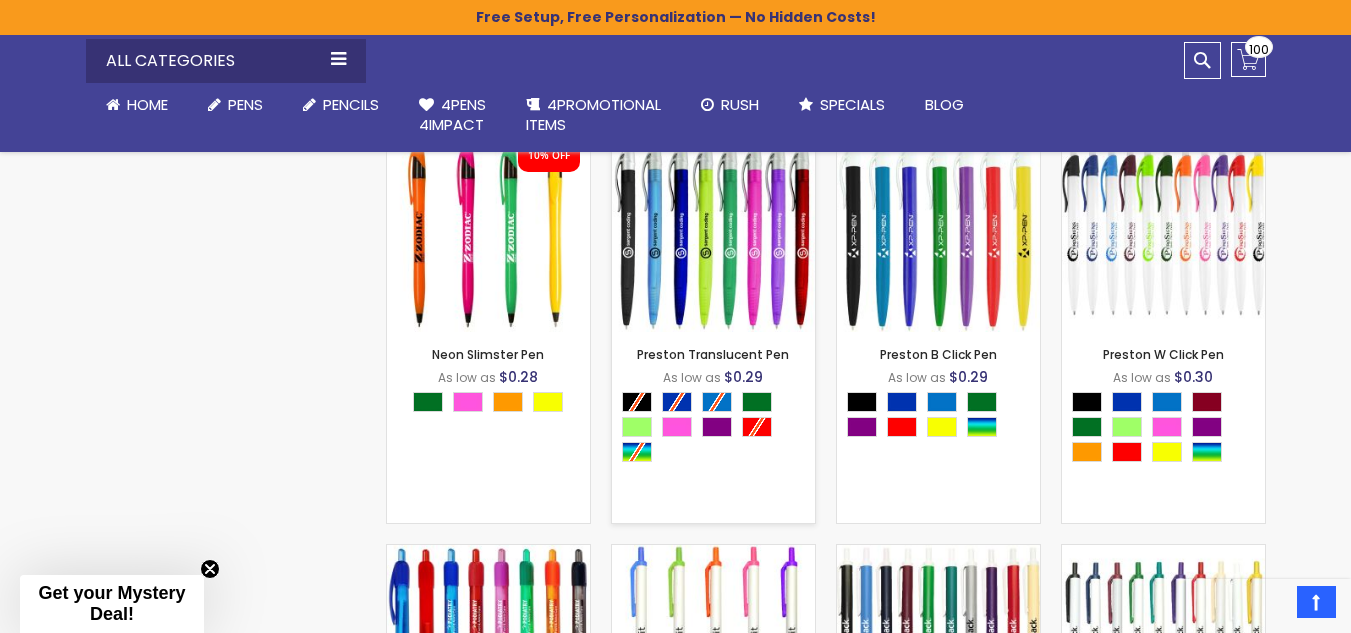 click on "-
***
+
Add to Cart" at bounding box center (713, 299) 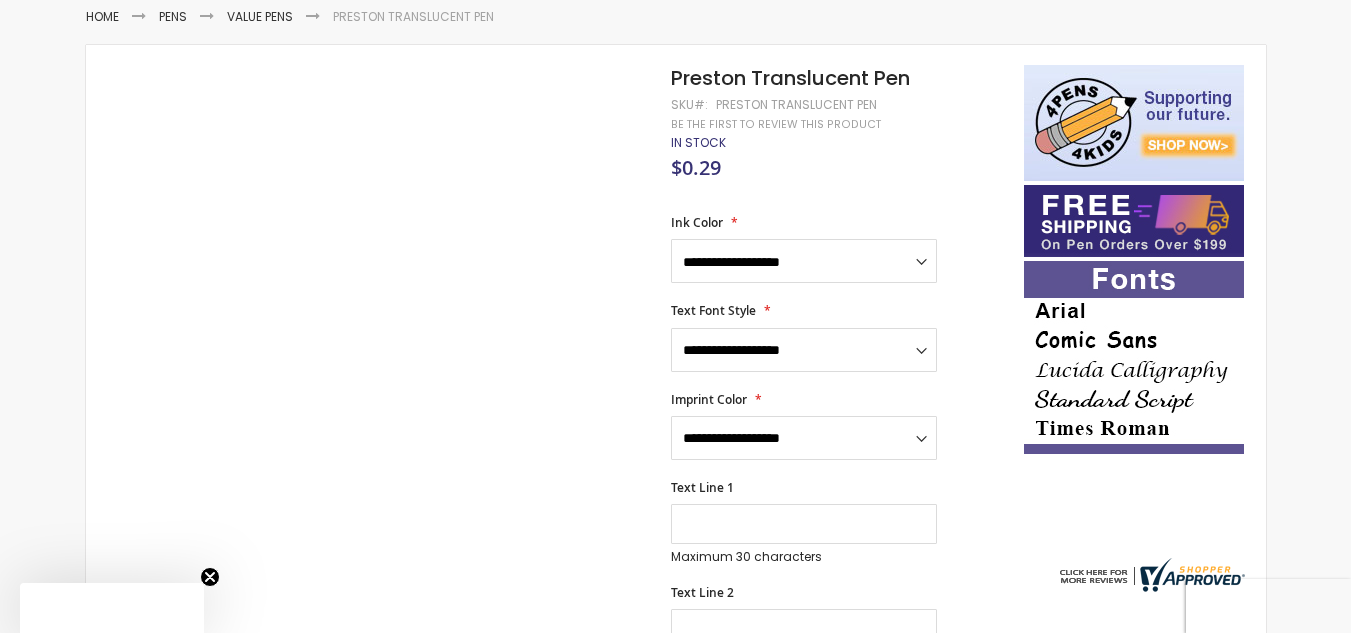 scroll, scrollTop: 335, scrollLeft: 0, axis: vertical 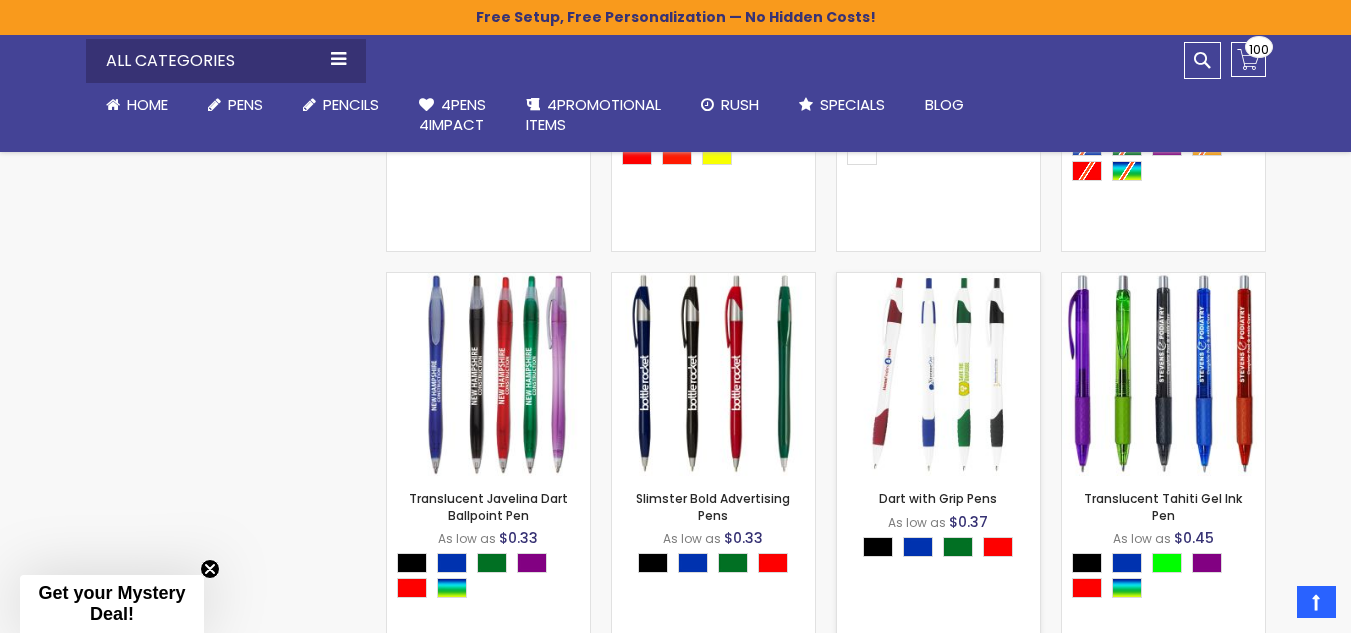 click at bounding box center [938, 374] 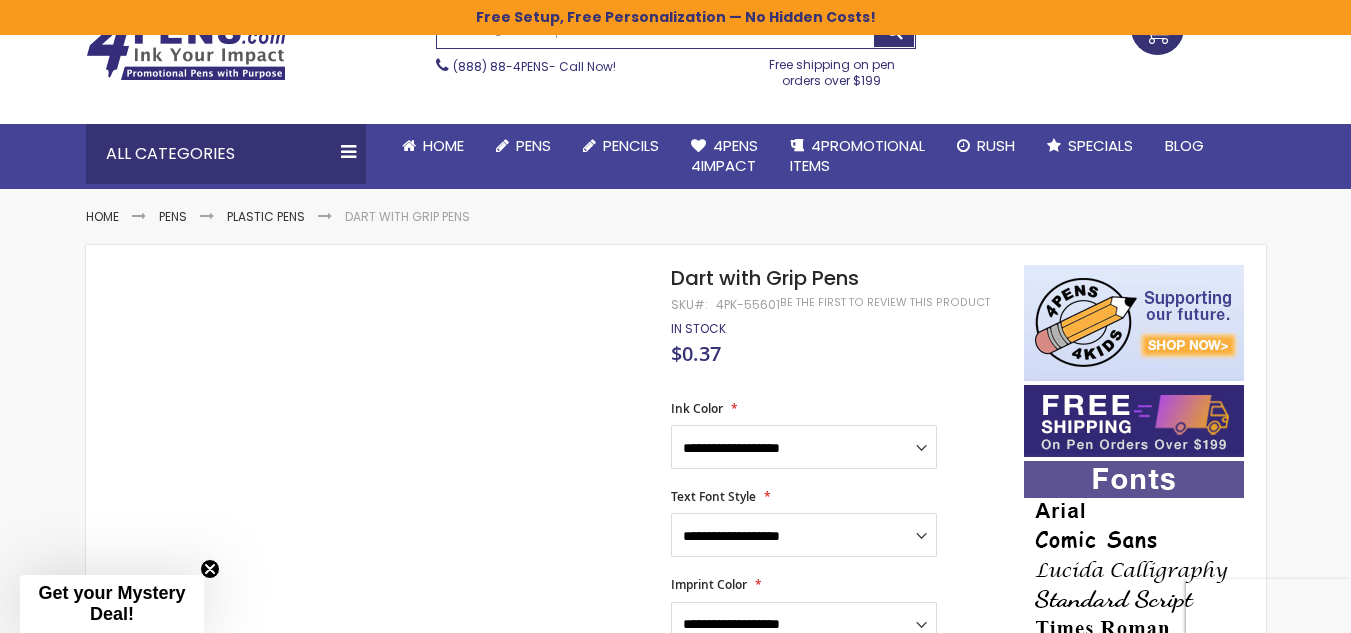 scroll, scrollTop: 300, scrollLeft: 0, axis: vertical 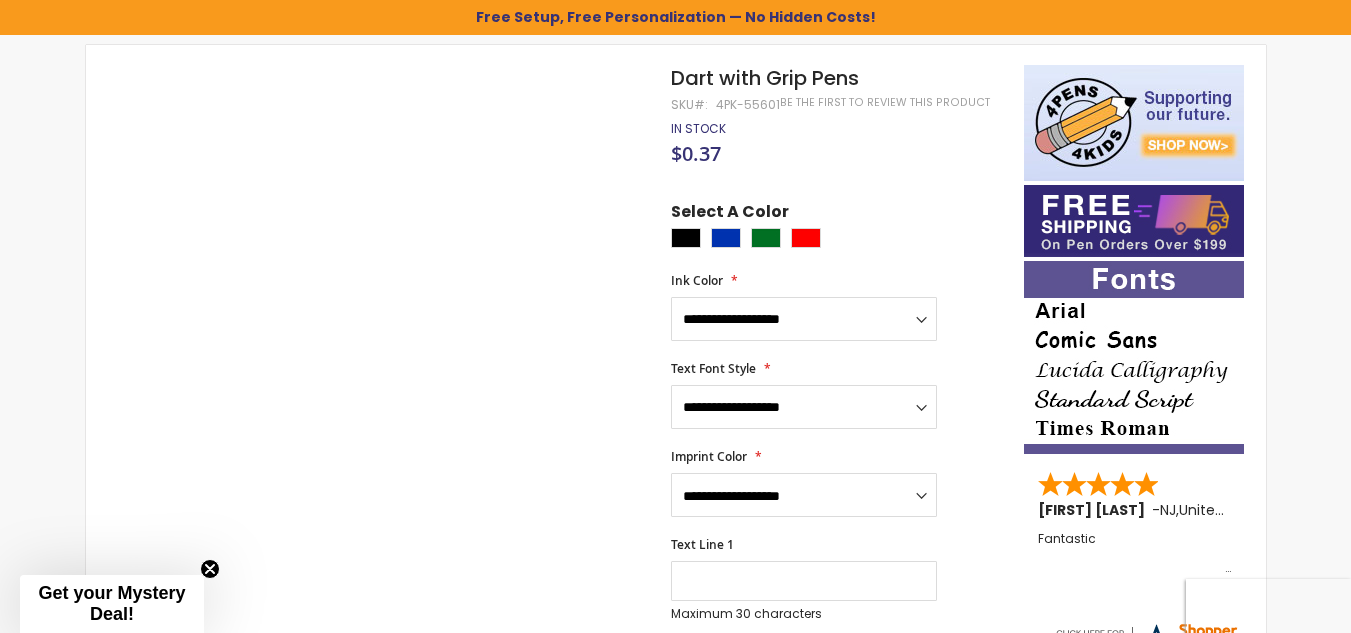 click on "**********" at bounding box center (837, 644) 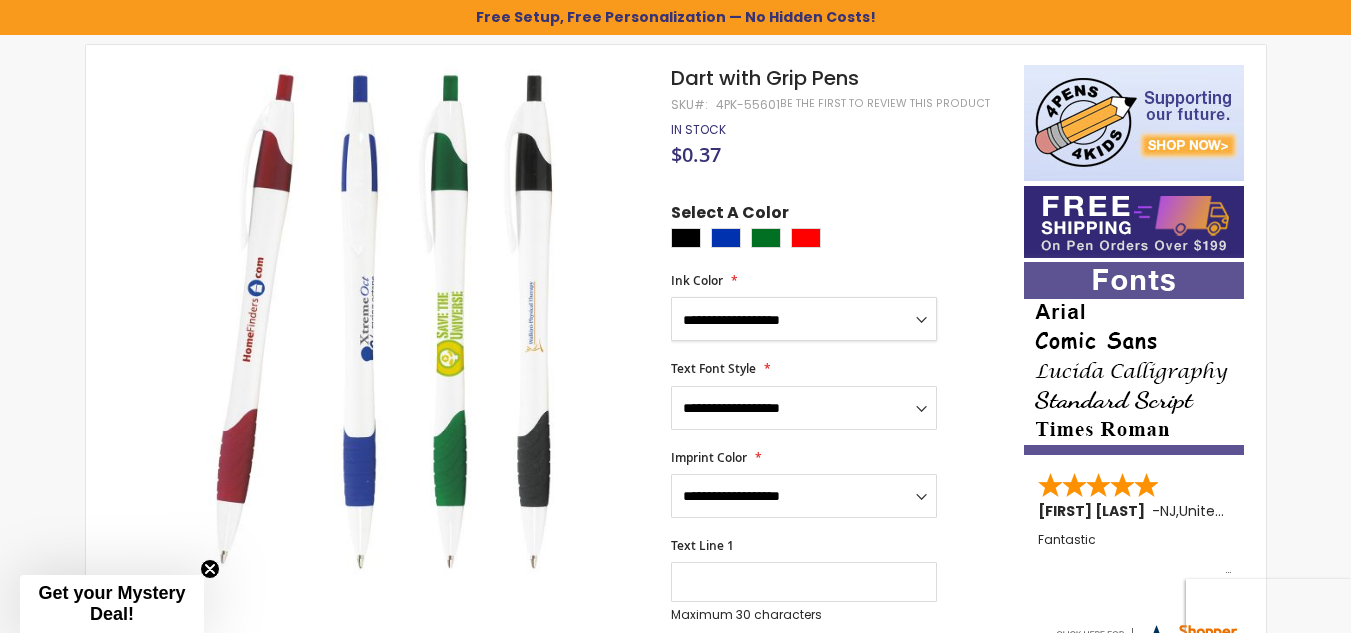 click on "**********" at bounding box center [804, 319] 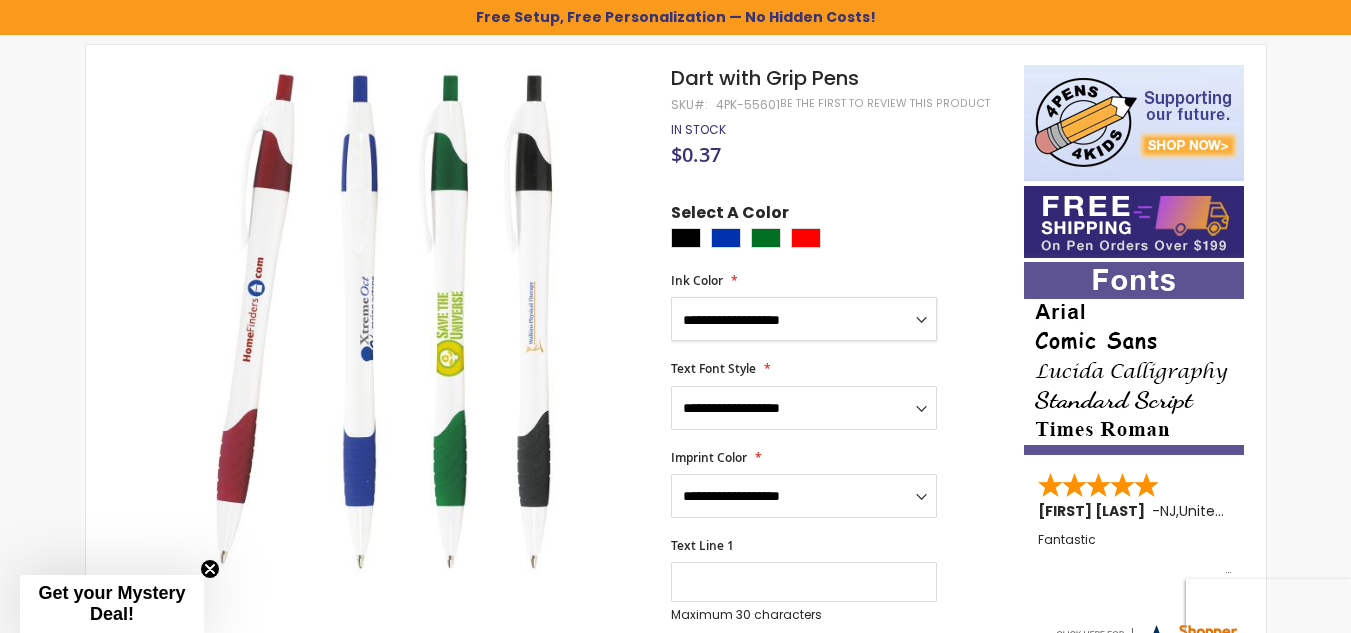 select on "****" 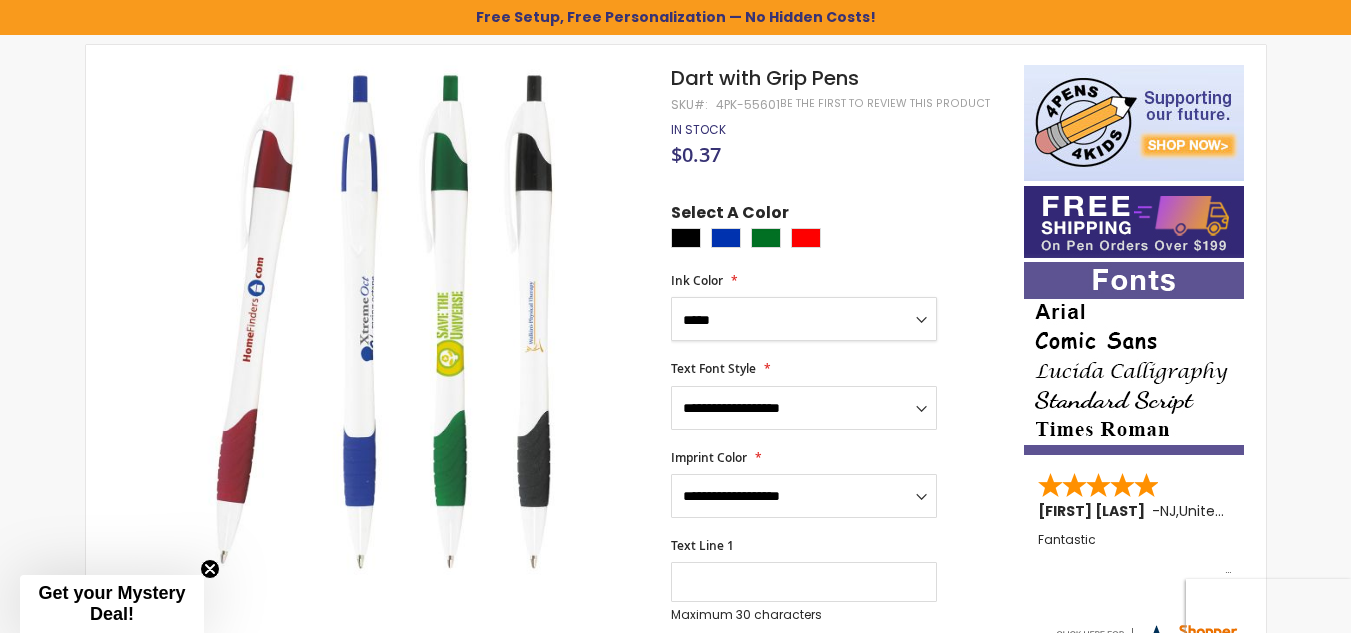 click on "**********" at bounding box center [804, 319] 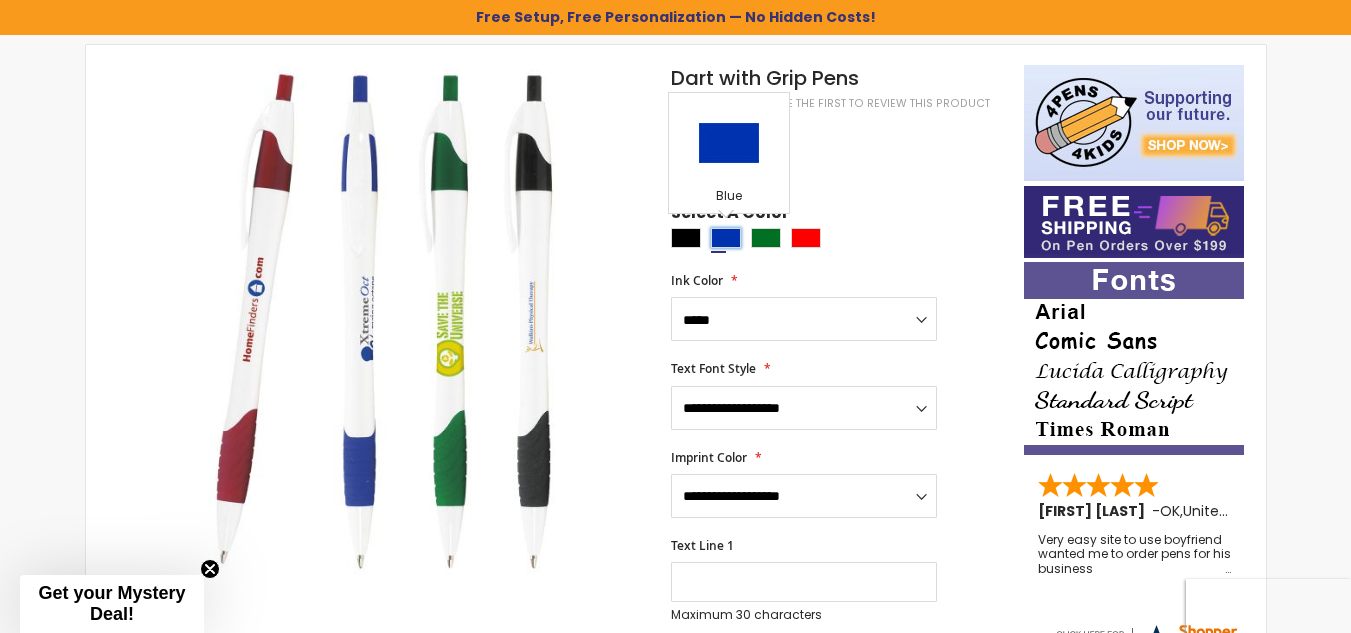 click at bounding box center (726, 238) 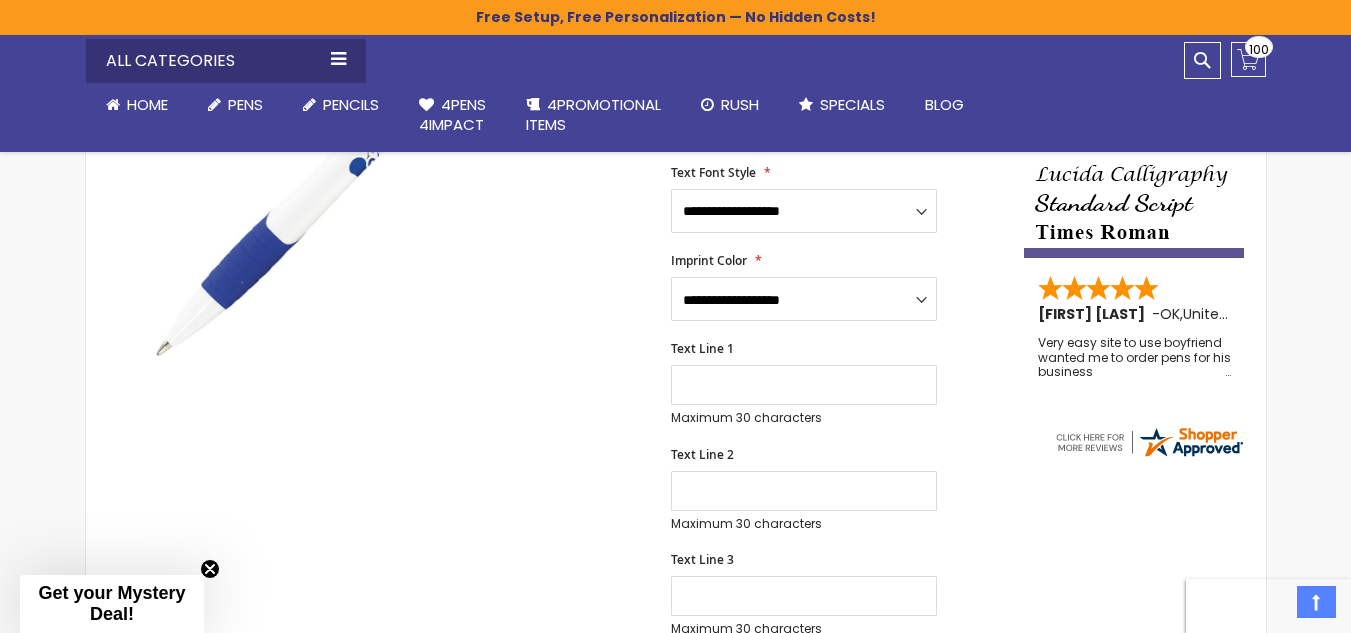 scroll, scrollTop: 500, scrollLeft: 0, axis: vertical 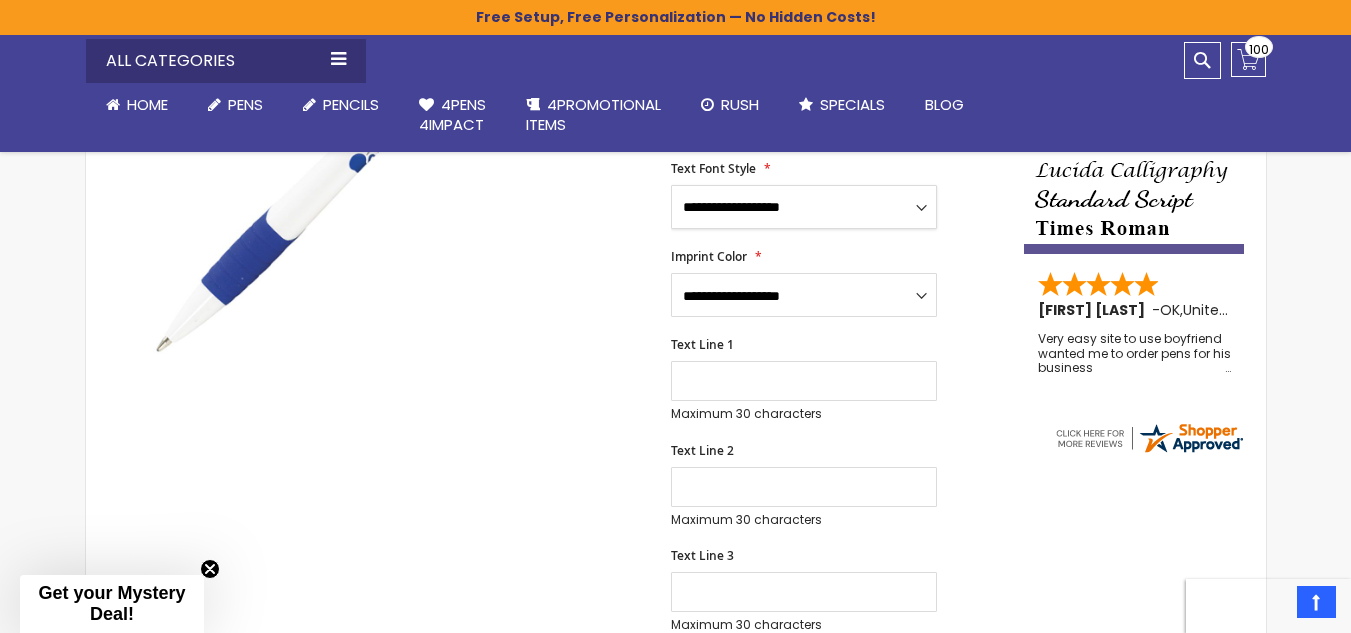 click on "**********" at bounding box center (804, 207) 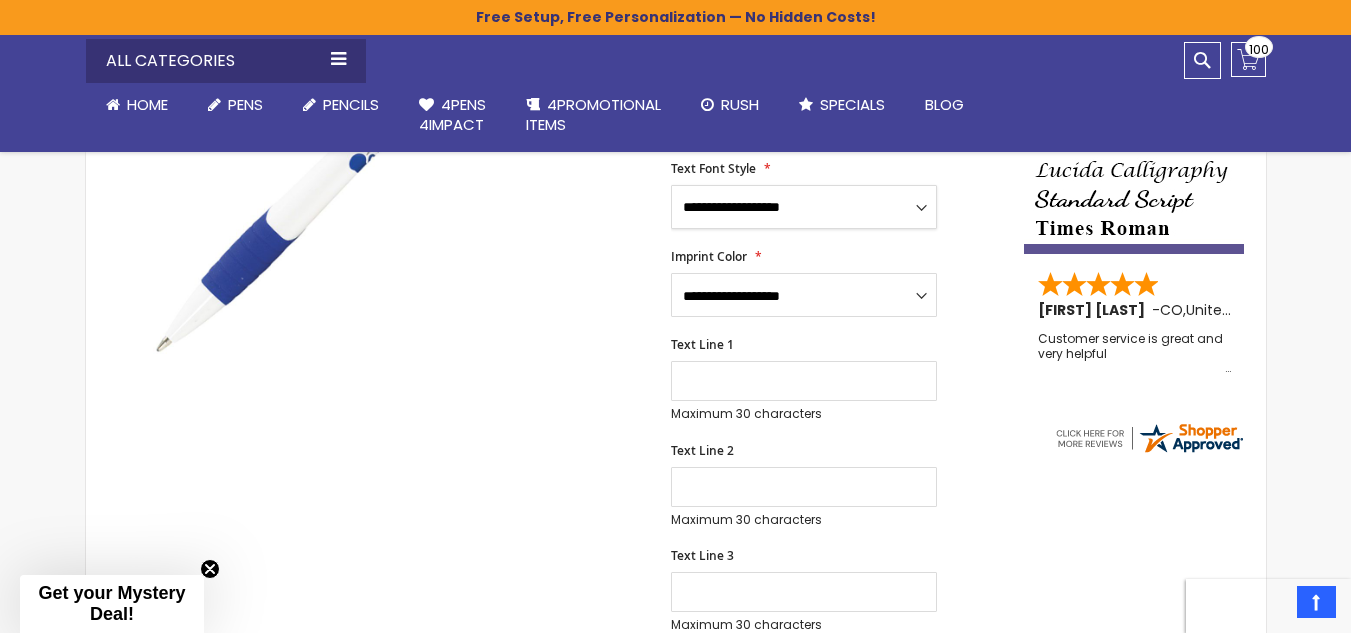 select on "****" 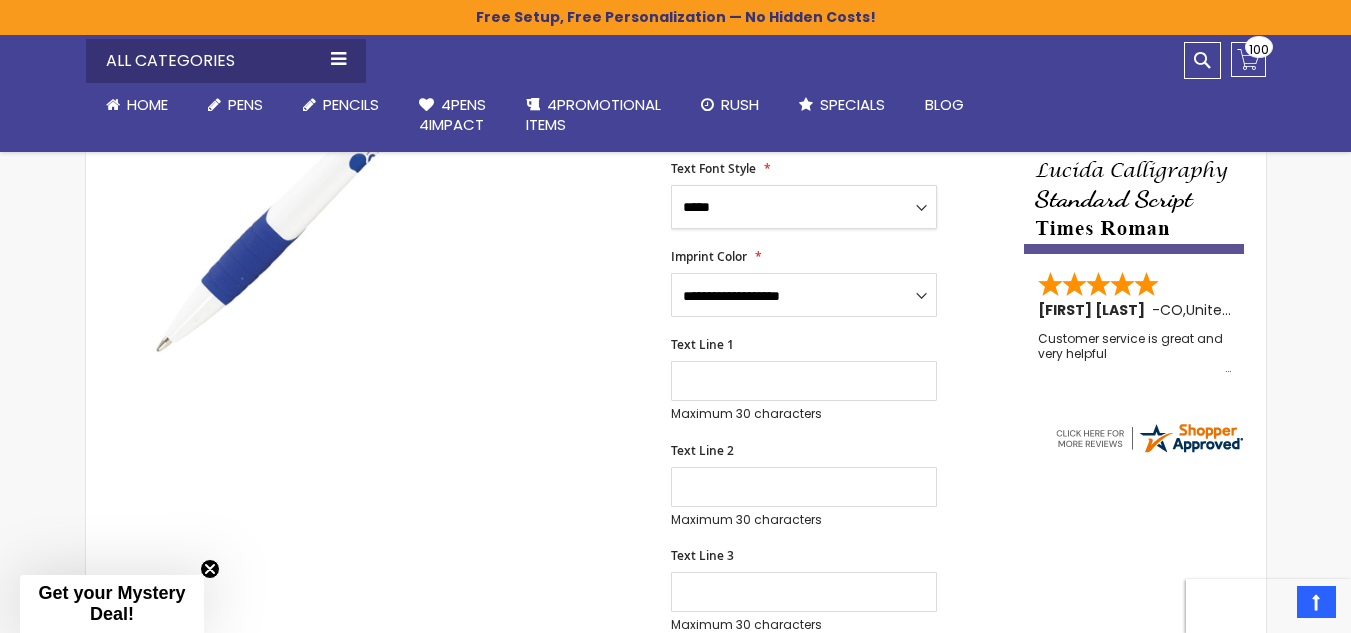 click on "**********" at bounding box center [804, 207] 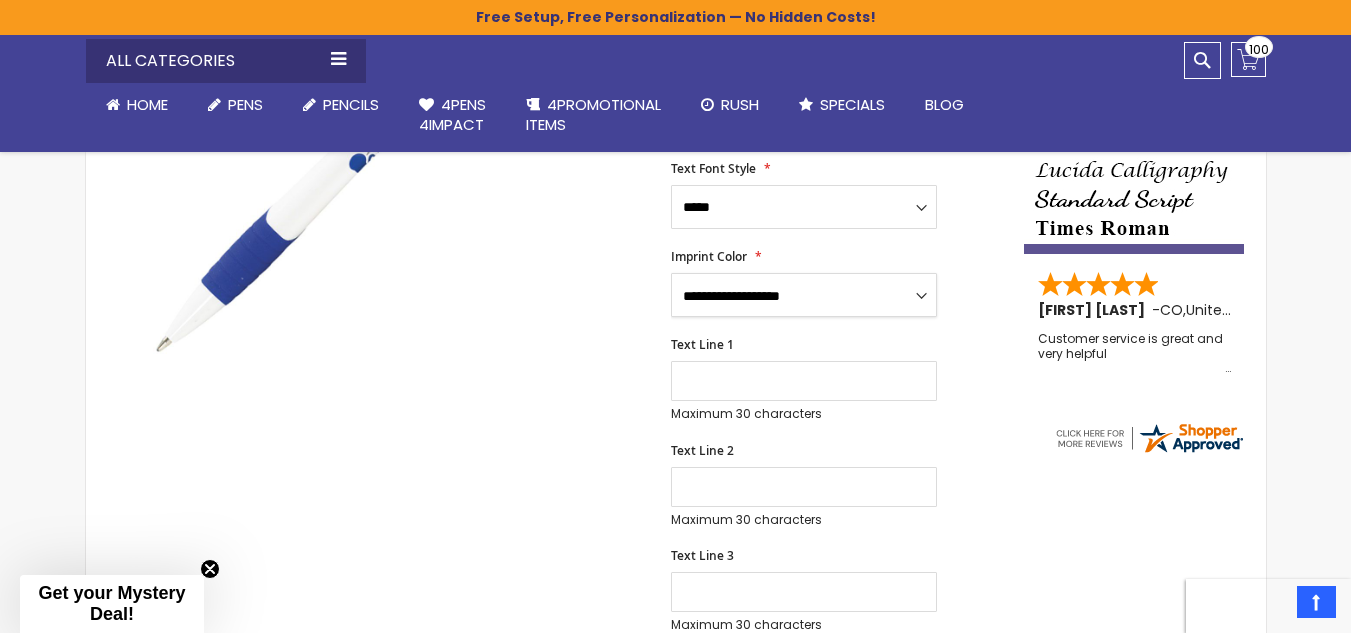 click on "**********" at bounding box center (804, 295) 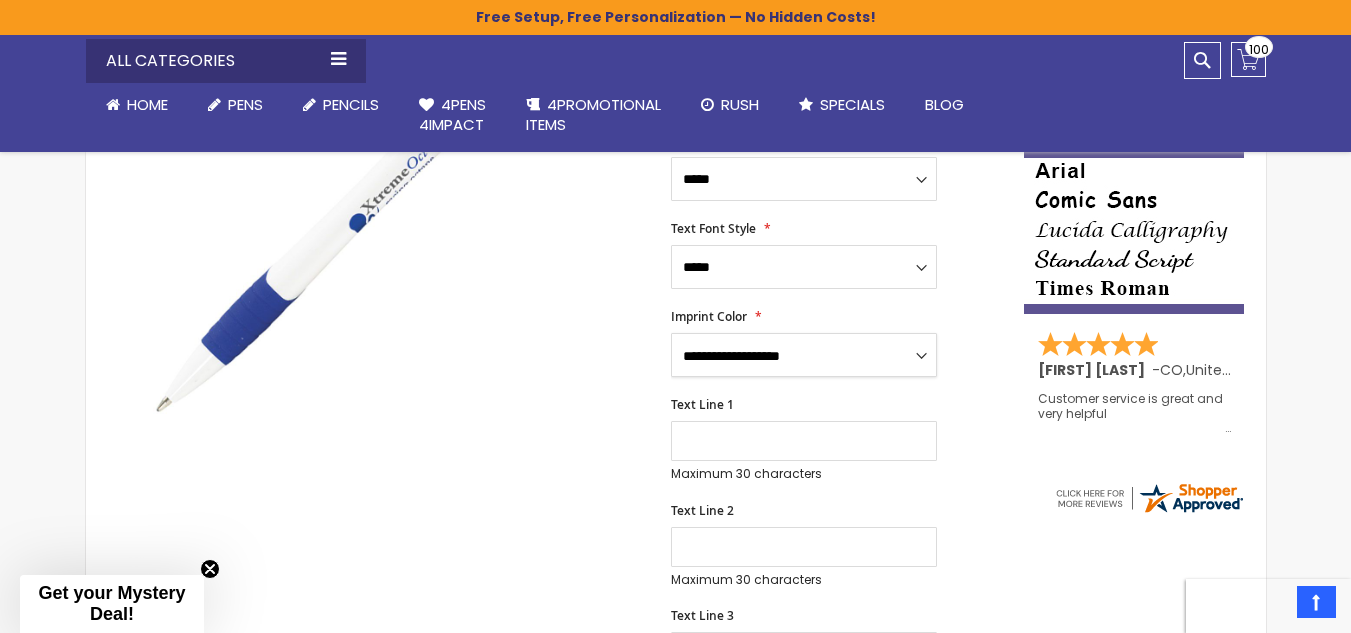 scroll, scrollTop: 500, scrollLeft: 0, axis: vertical 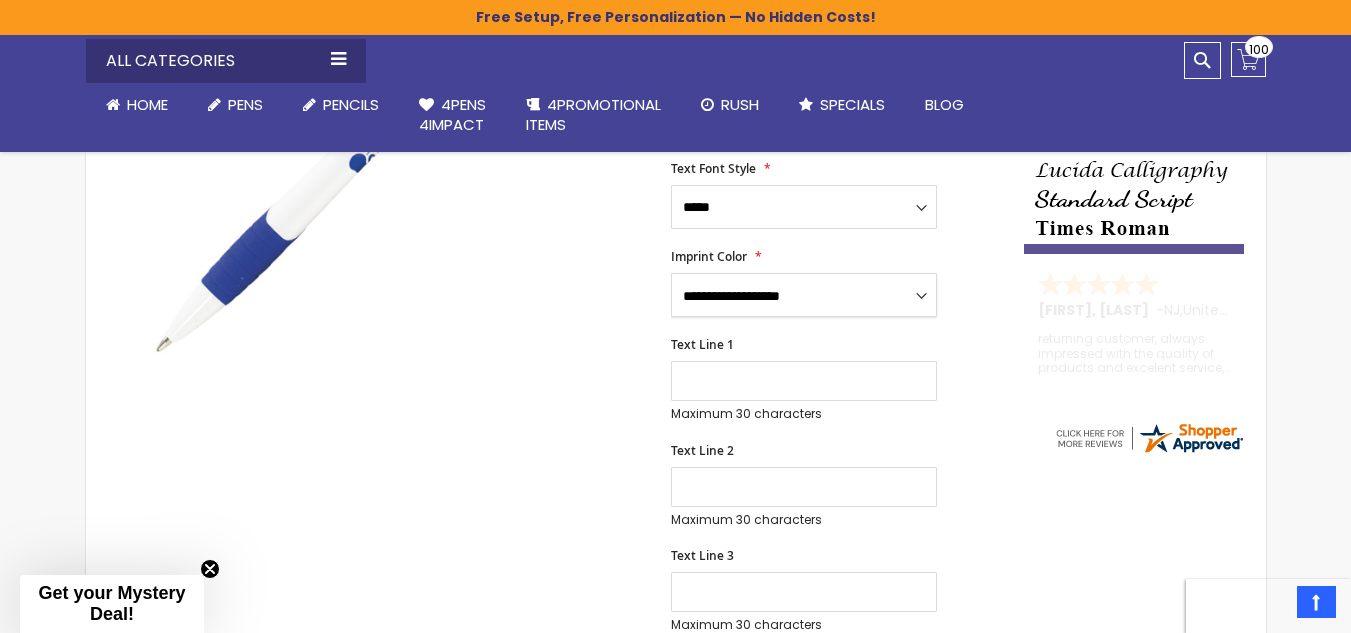 click on "**********" at bounding box center [804, 295] 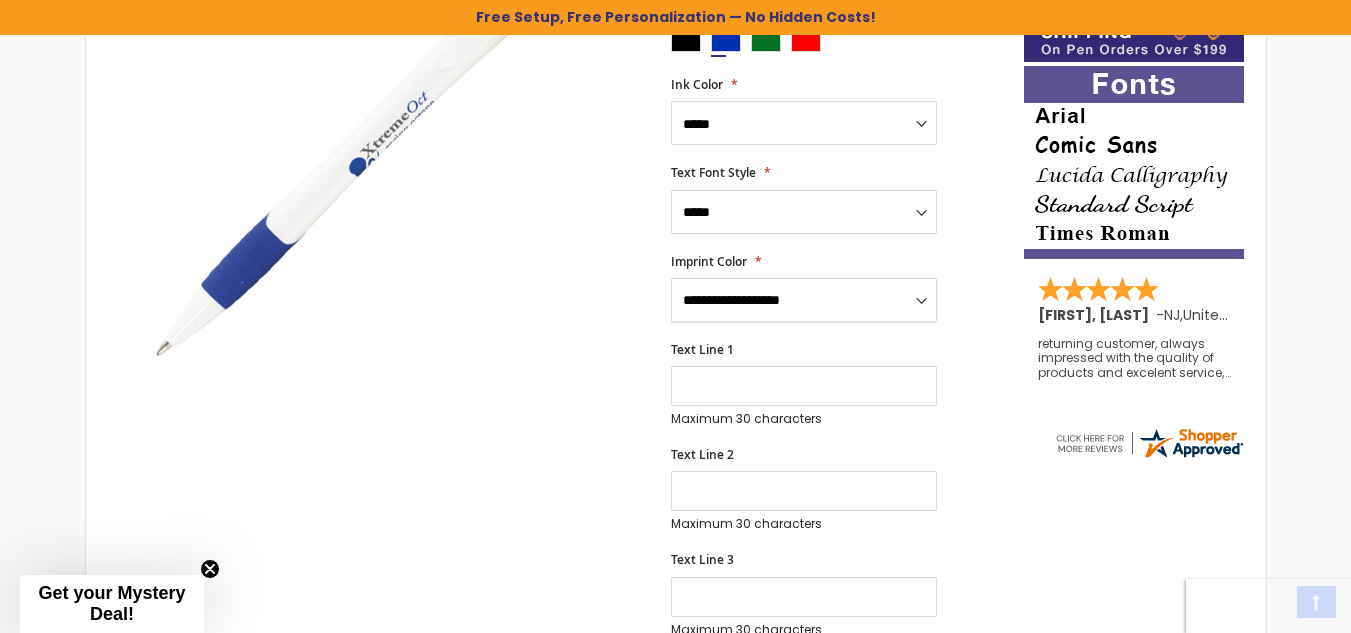 scroll, scrollTop: 500, scrollLeft: 0, axis: vertical 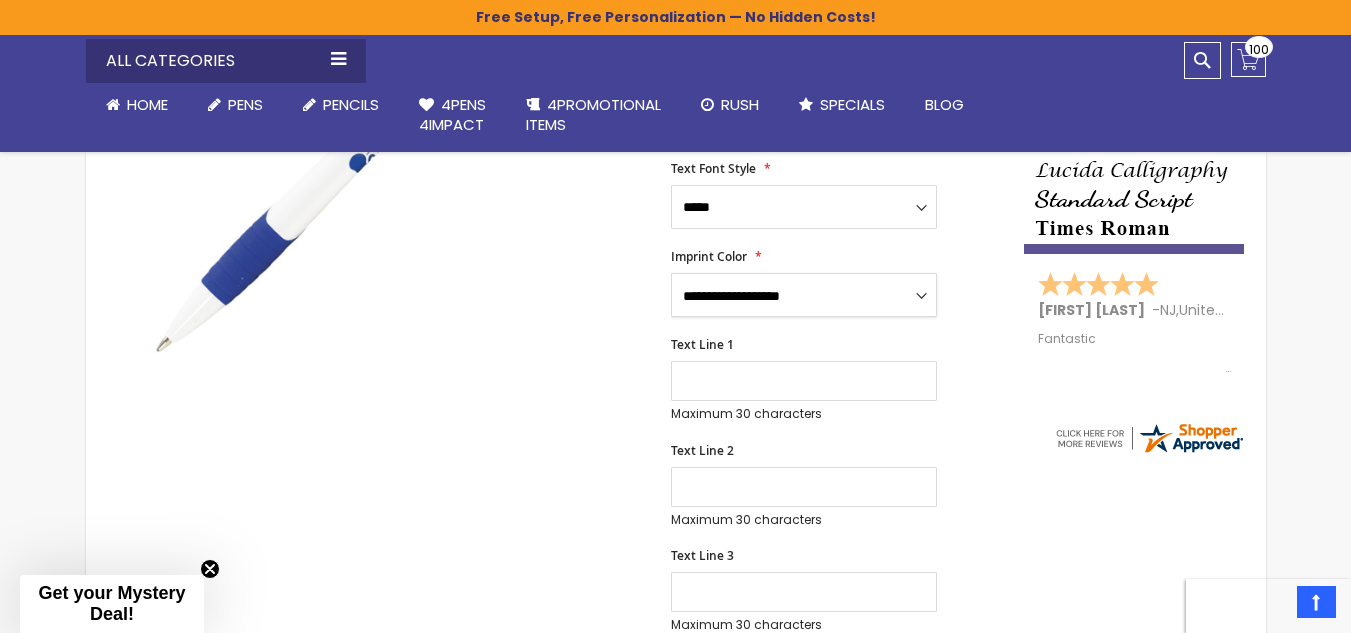click on "**********" at bounding box center (804, 295) 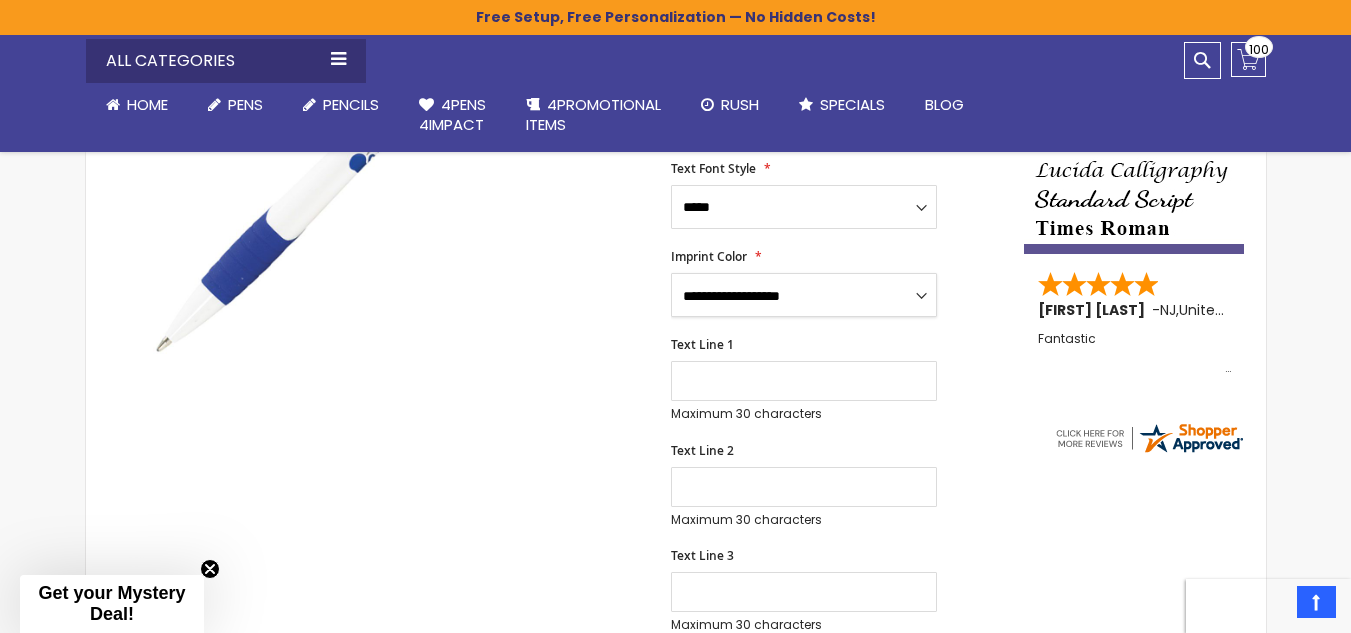 select on "****" 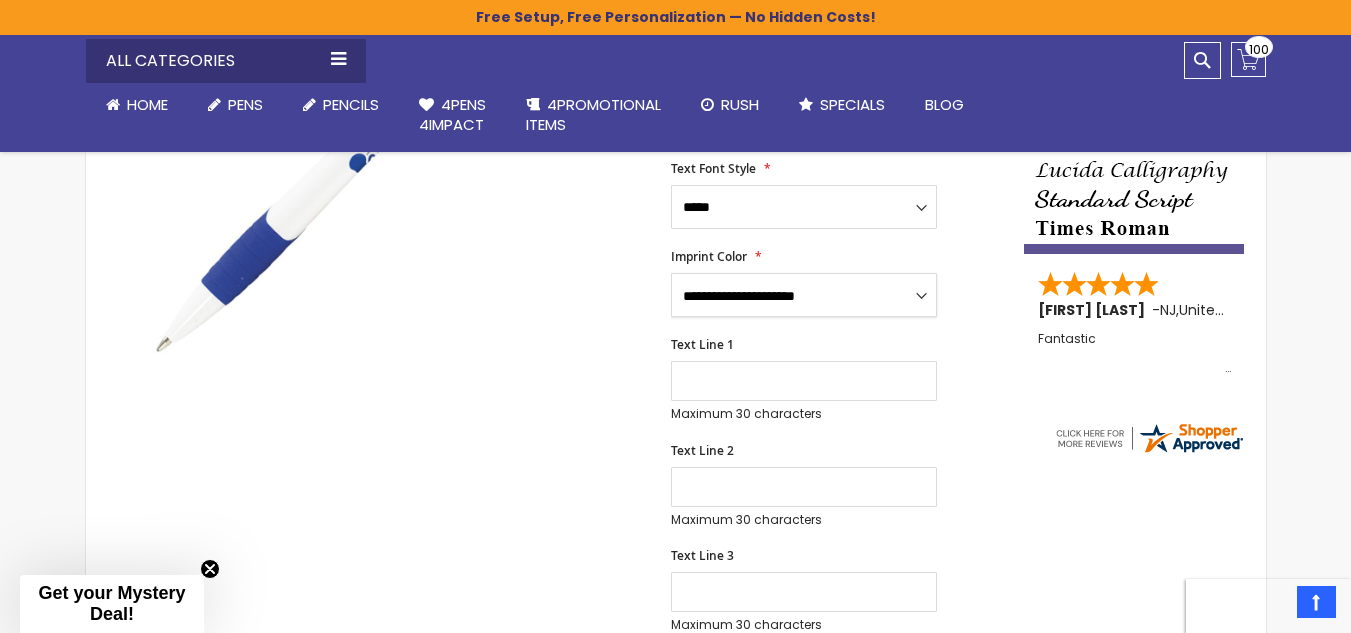 click on "**********" at bounding box center [804, 295] 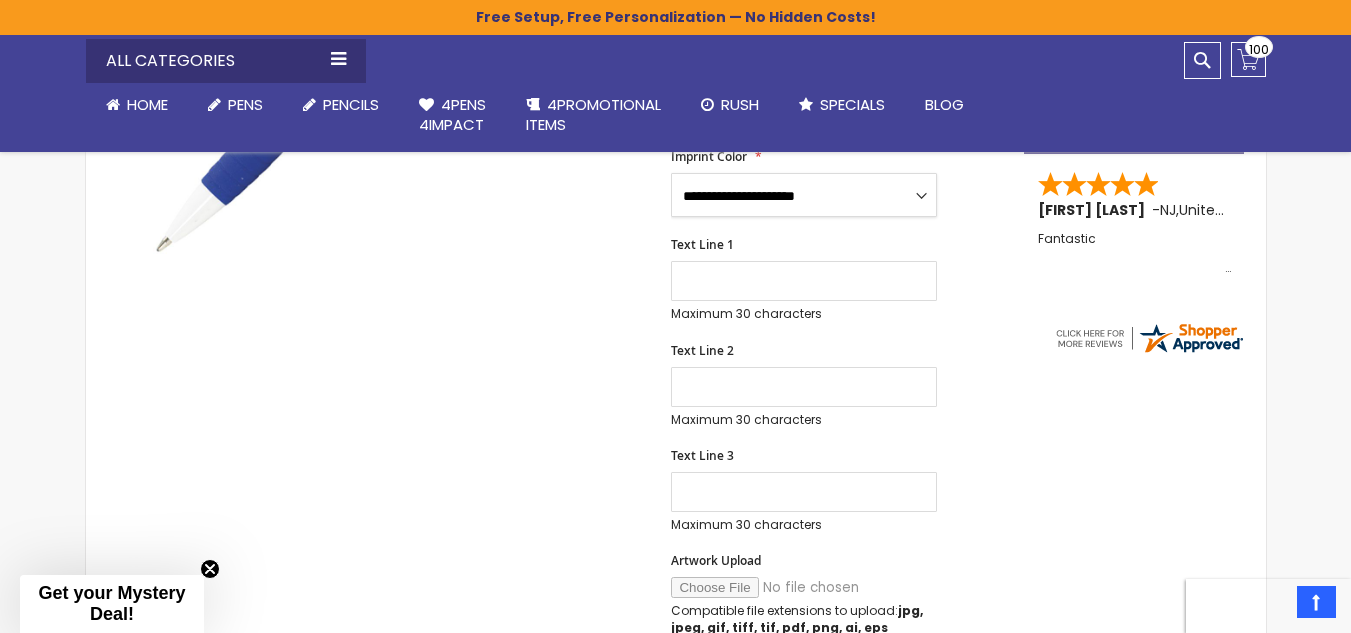 scroll, scrollTop: 900, scrollLeft: 0, axis: vertical 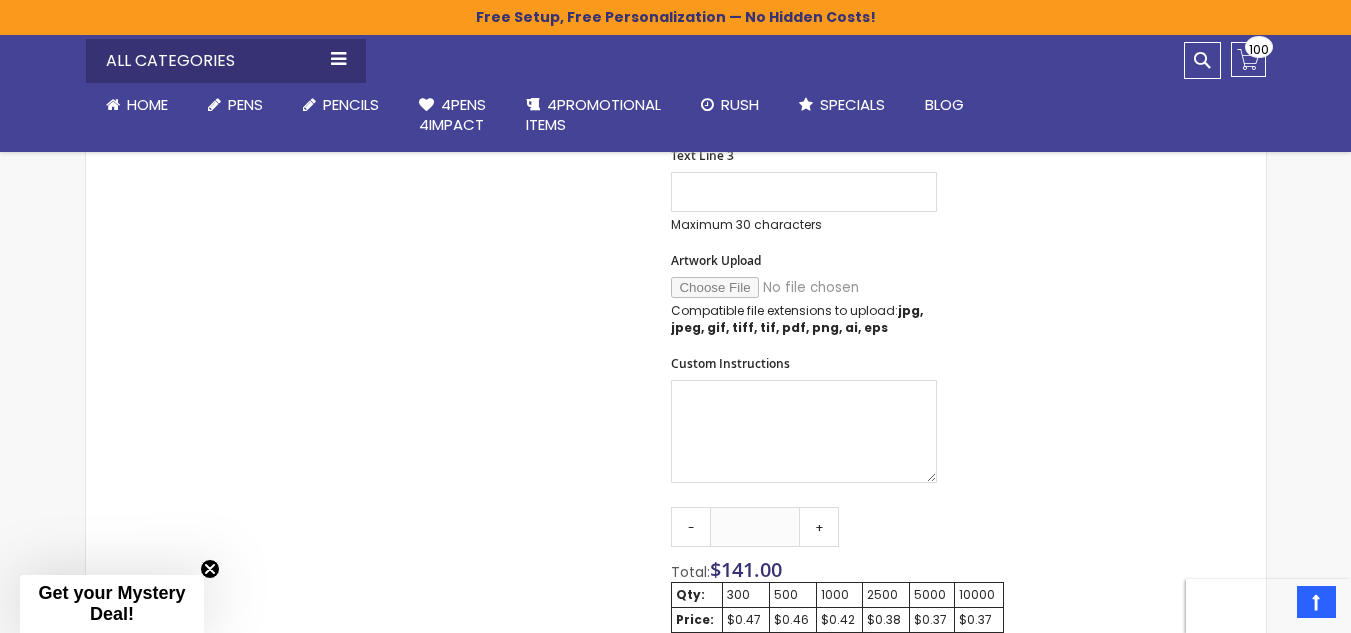 click on "Artwork Upload
Compatible file extensions to upload:
jpg, jpeg, gif, tiff, tif, pdf, png, ai, eps" at bounding box center (837, 294) 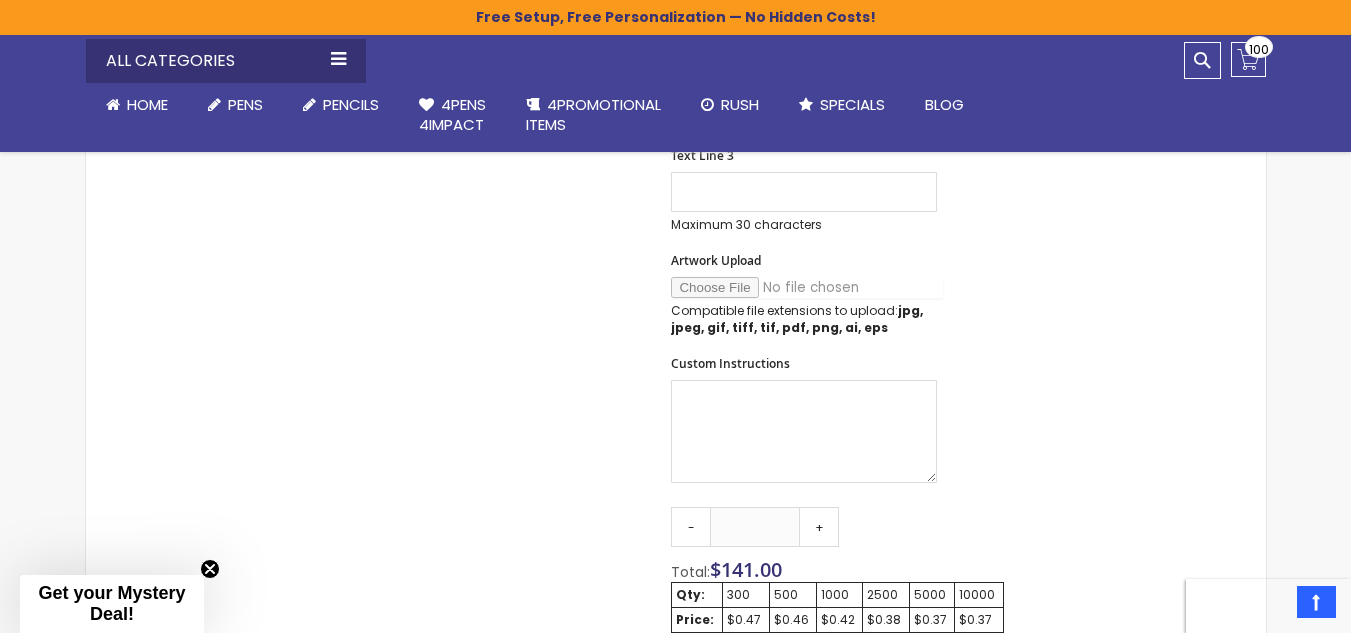 click on "Artwork Upload" at bounding box center (807, 287) 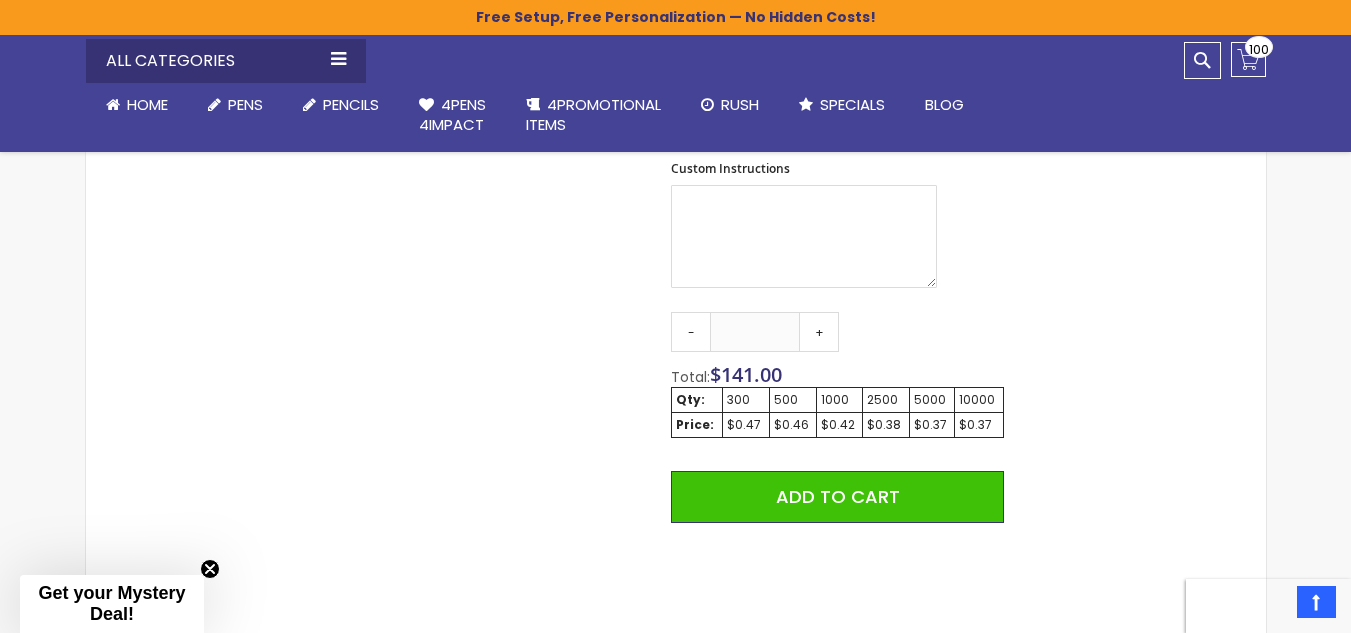 scroll, scrollTop: 1100, scrollLeft: 0, axis: vertical 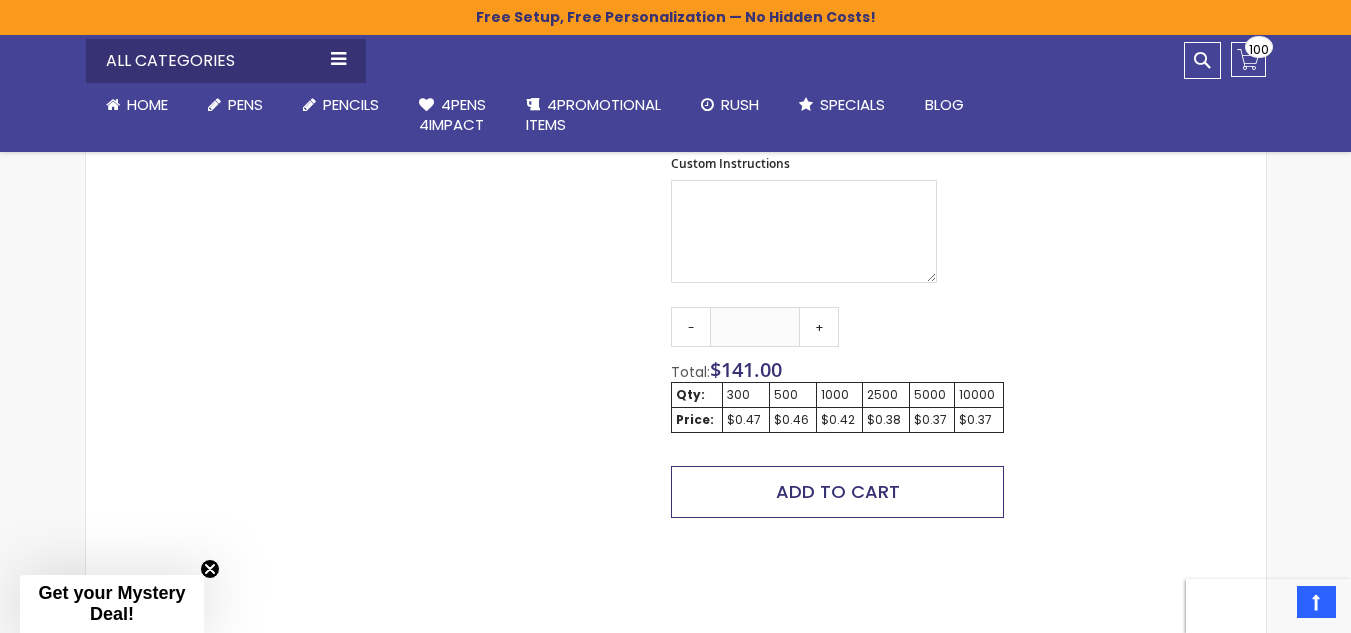 click on "Add to Cart" at bounding box center (838, 491) 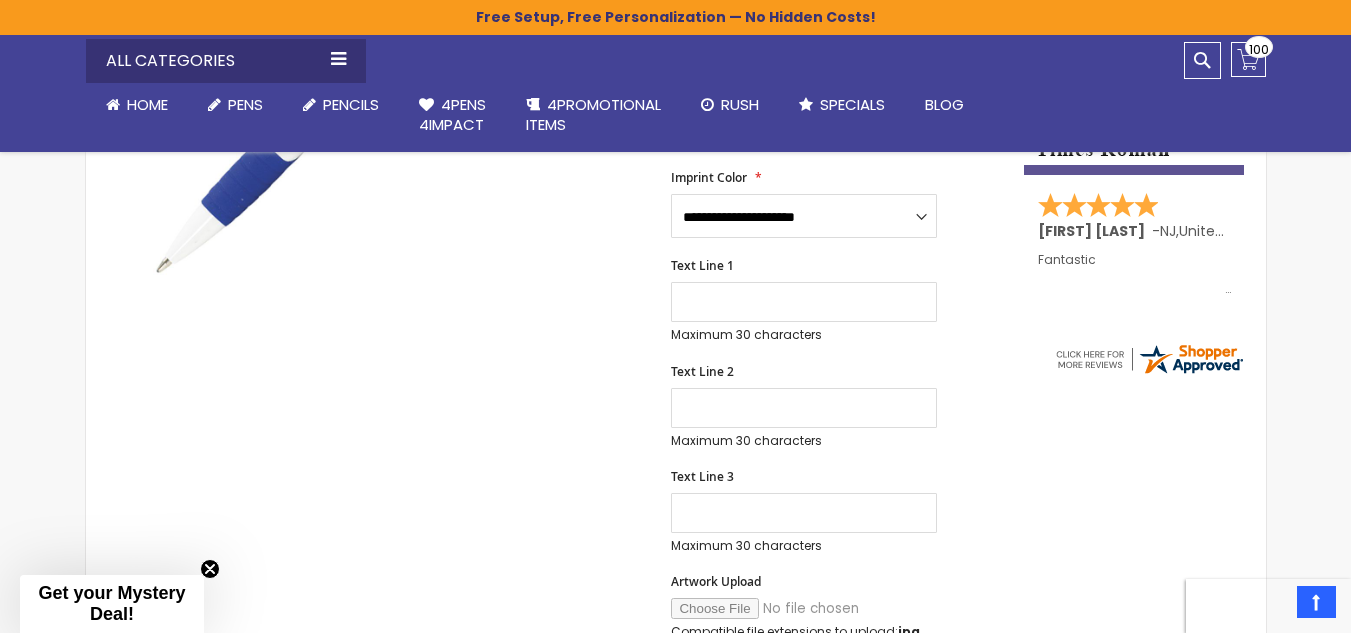 scroll, scrollTop: 481, scrollLeft: 0, axis: vertical 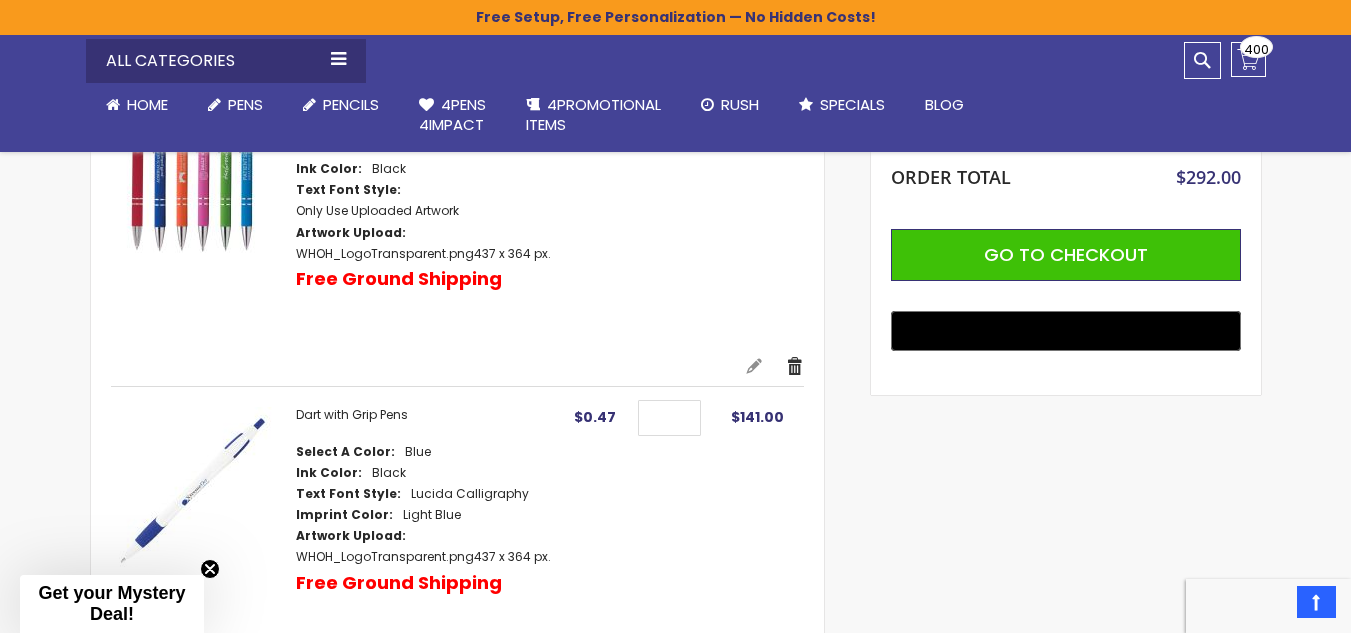 click on "Remove" at bounding box center (795, 366) 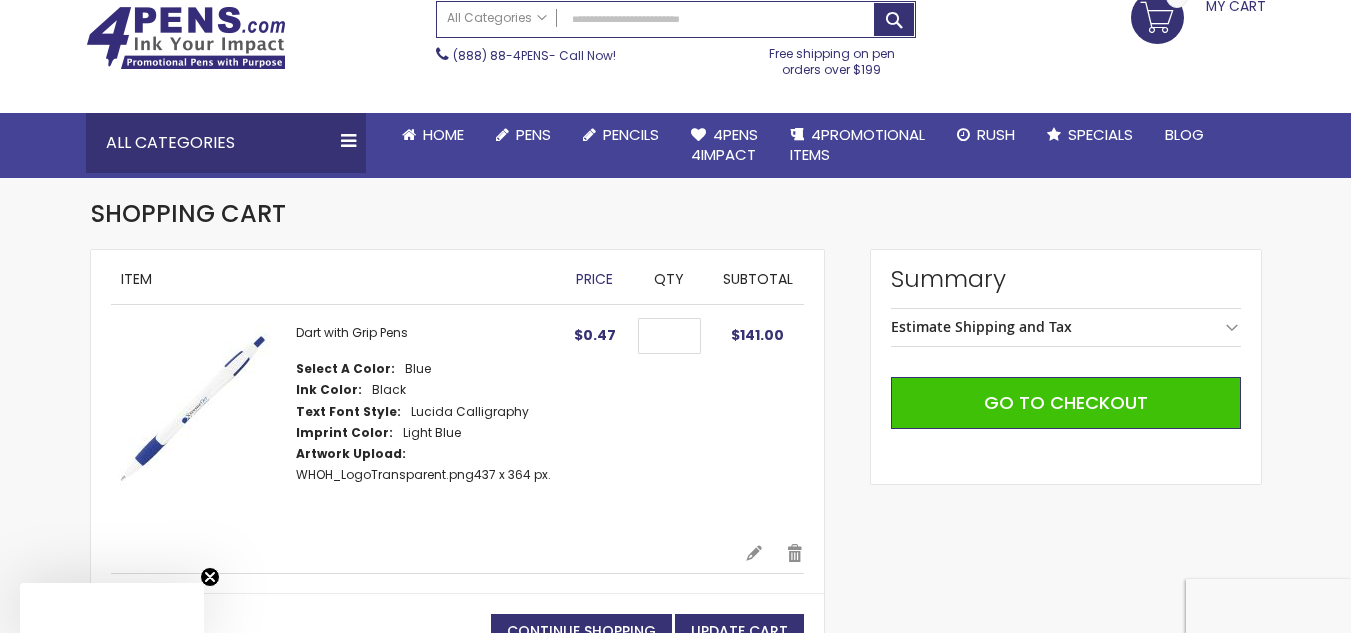 scroll, scrollTop: 200, scrollLeft: 0, axis: vertical 